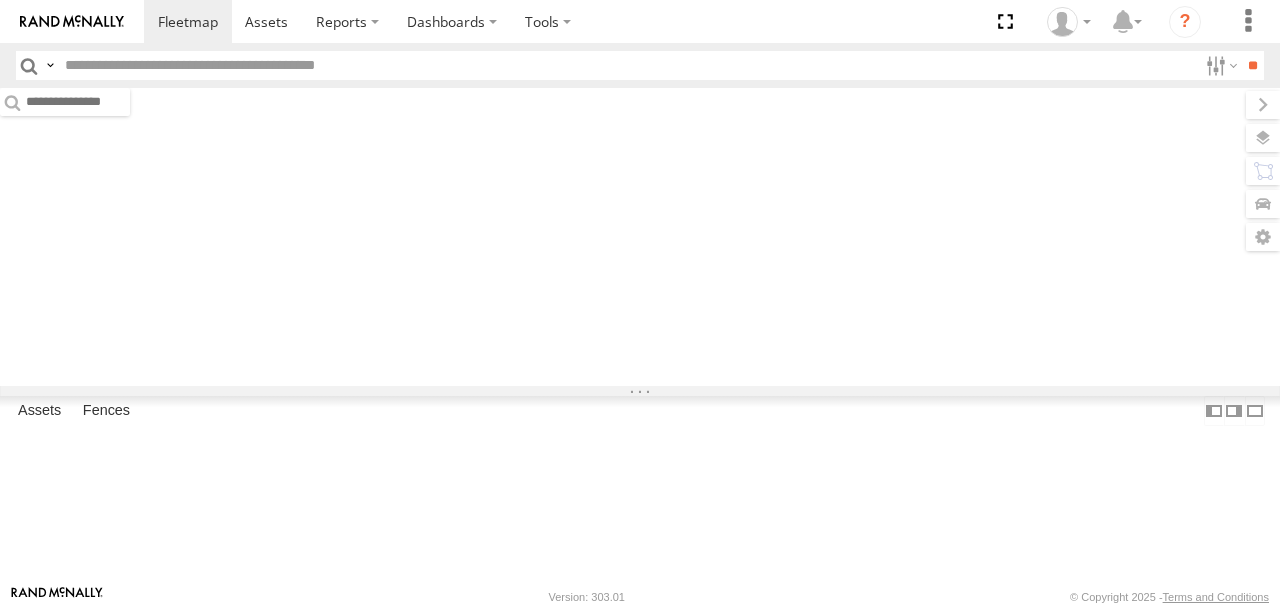 scroll, scrollTop: 0, scrollLeft: 0, axis: both 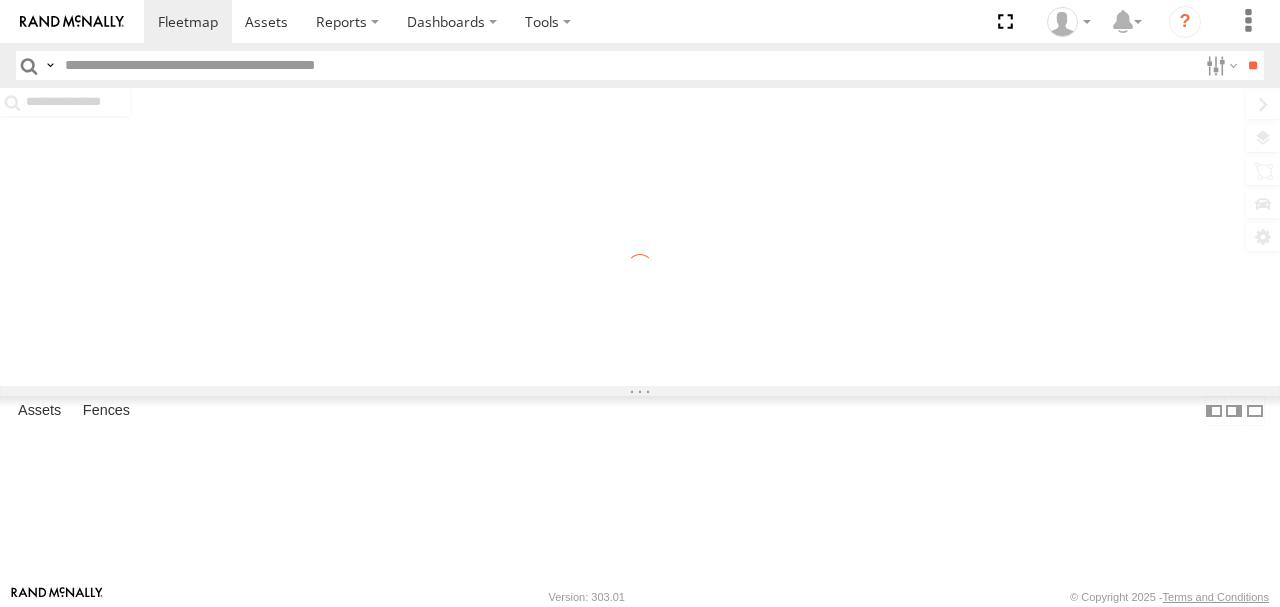 click at bounding box center [627, 65] 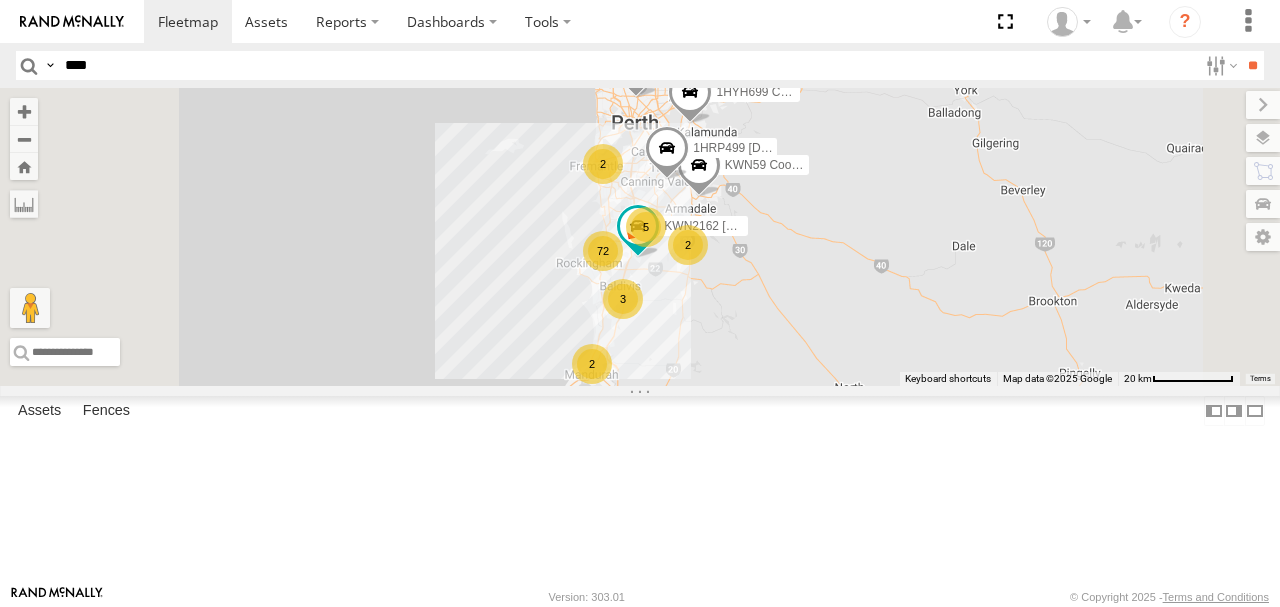 type on "****" 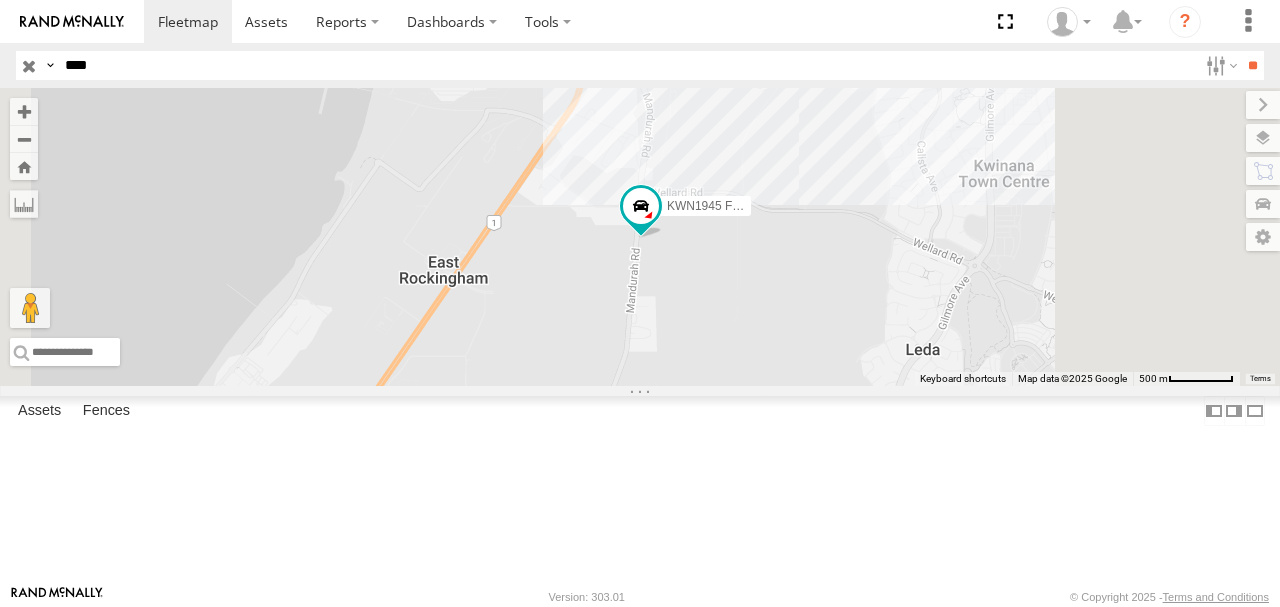 click at bounding box center [641, 206] 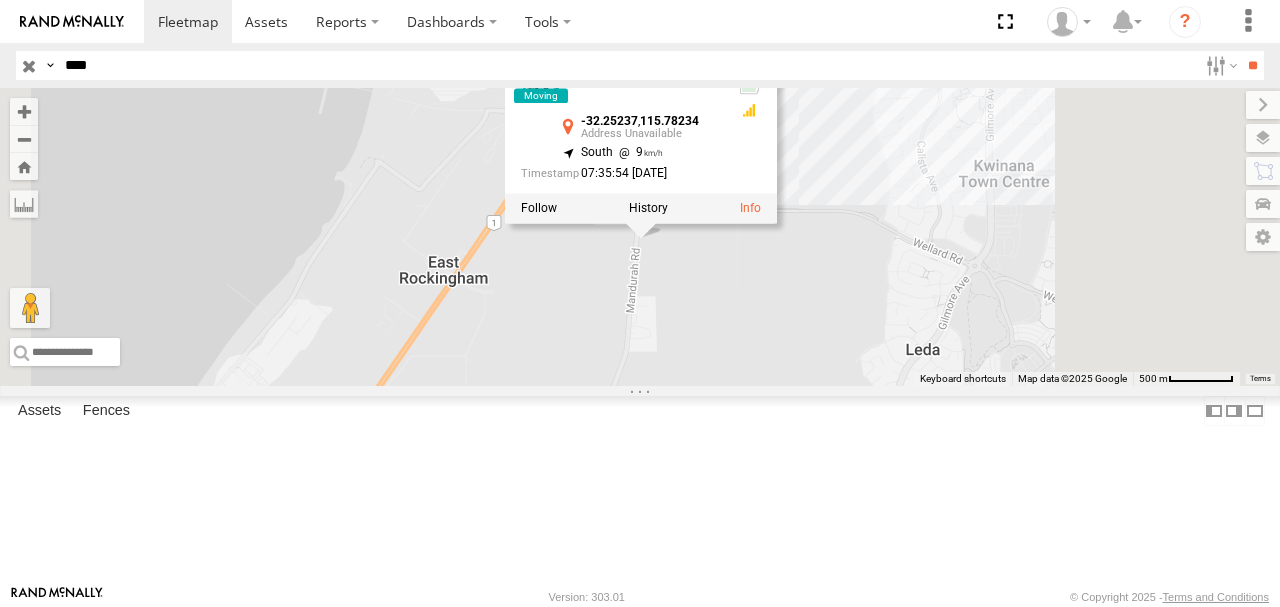 click at bounding box center (648, 208) 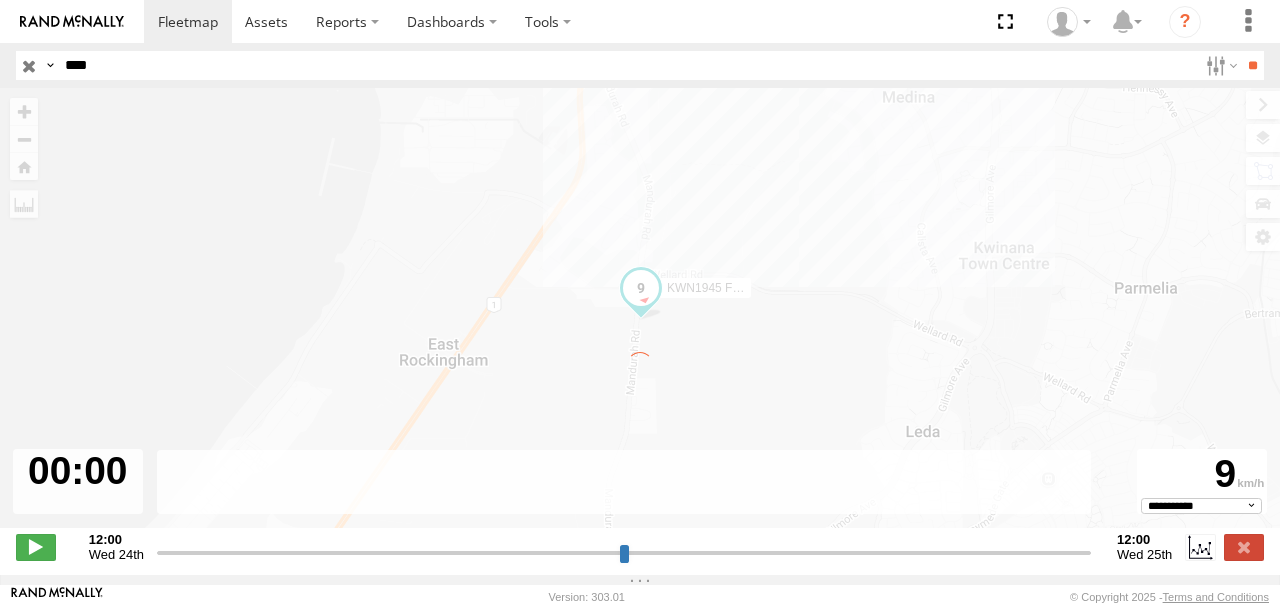 type on "**********" 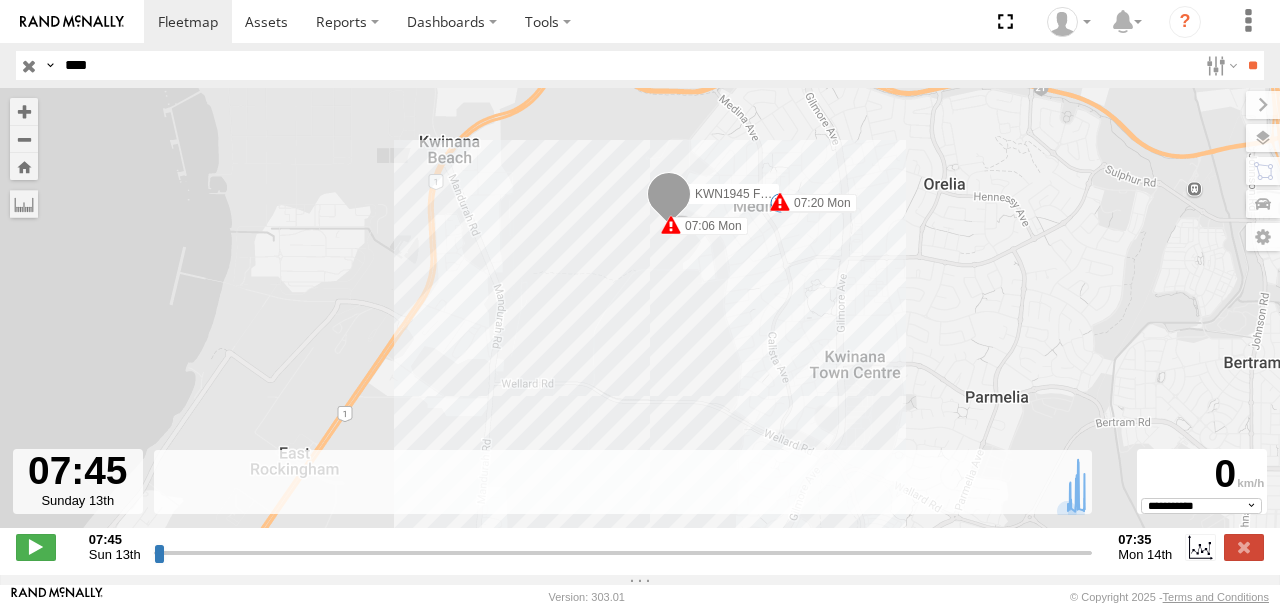click at bounding box center [1219, 65] 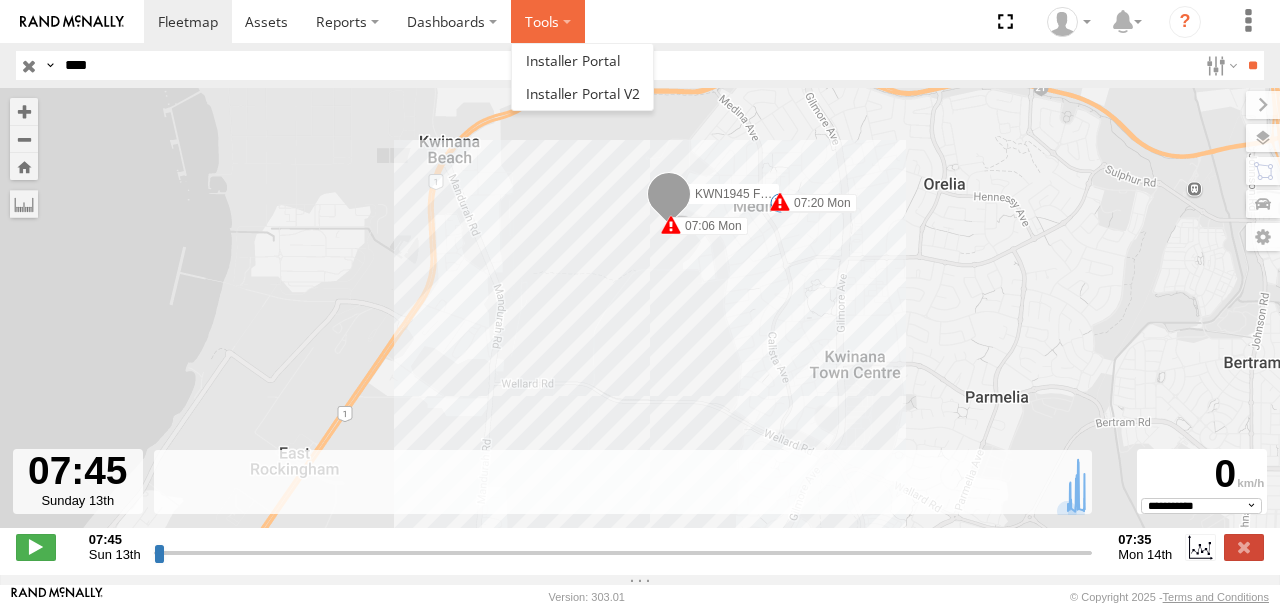 click at bounding box center (548, 21) 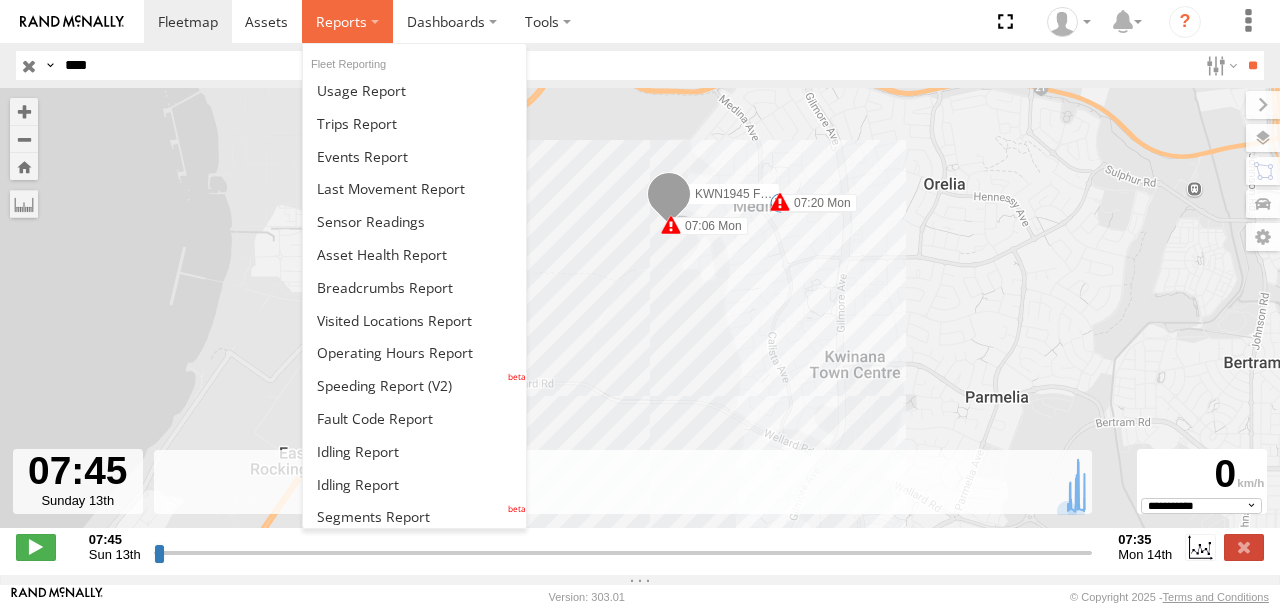 click at bounding box center [341, 21] 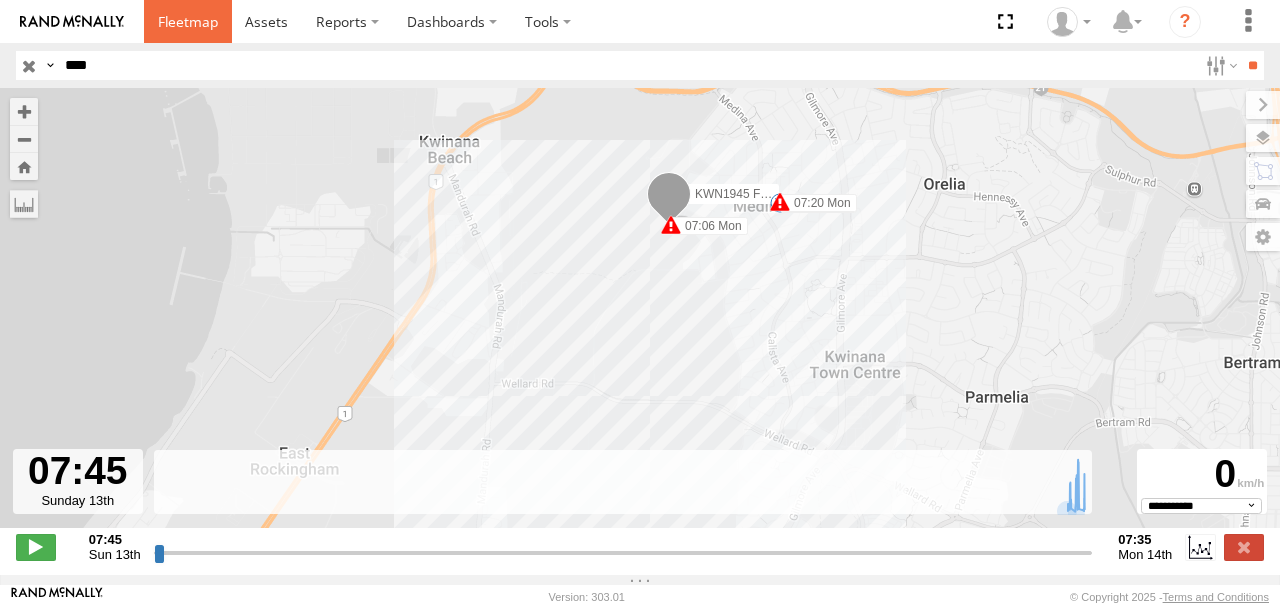 click at bounding box center [188, 21] 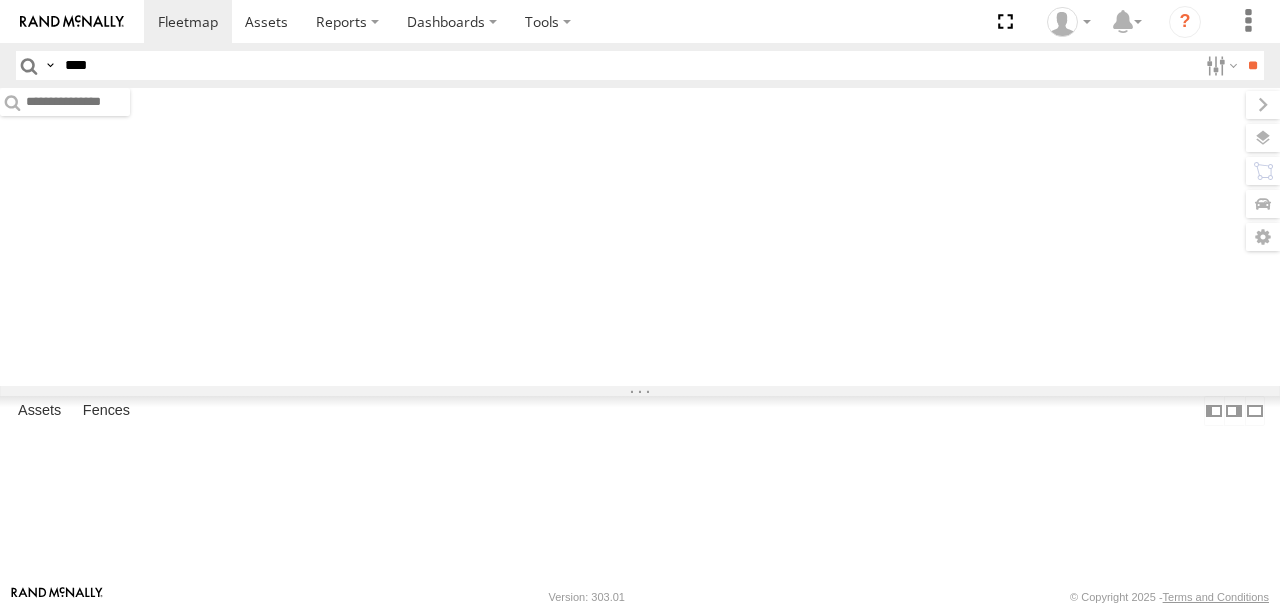 scroll, scrollTop: 0, scrollLeft: 0, axis: both 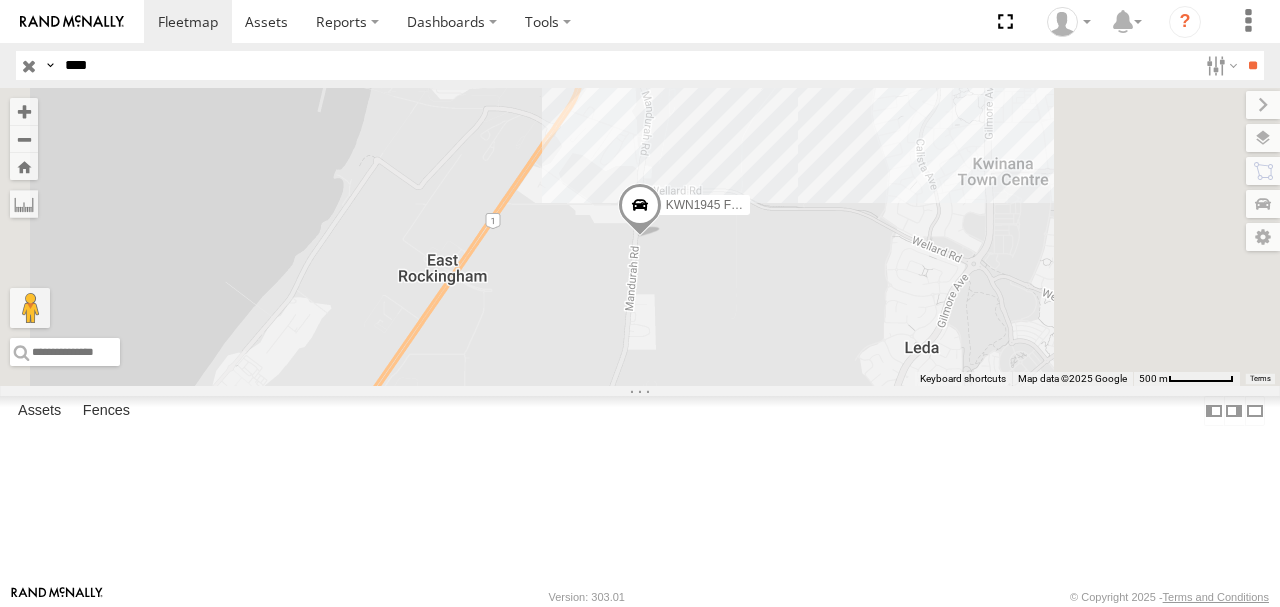 click at bounding box center [0, 0] 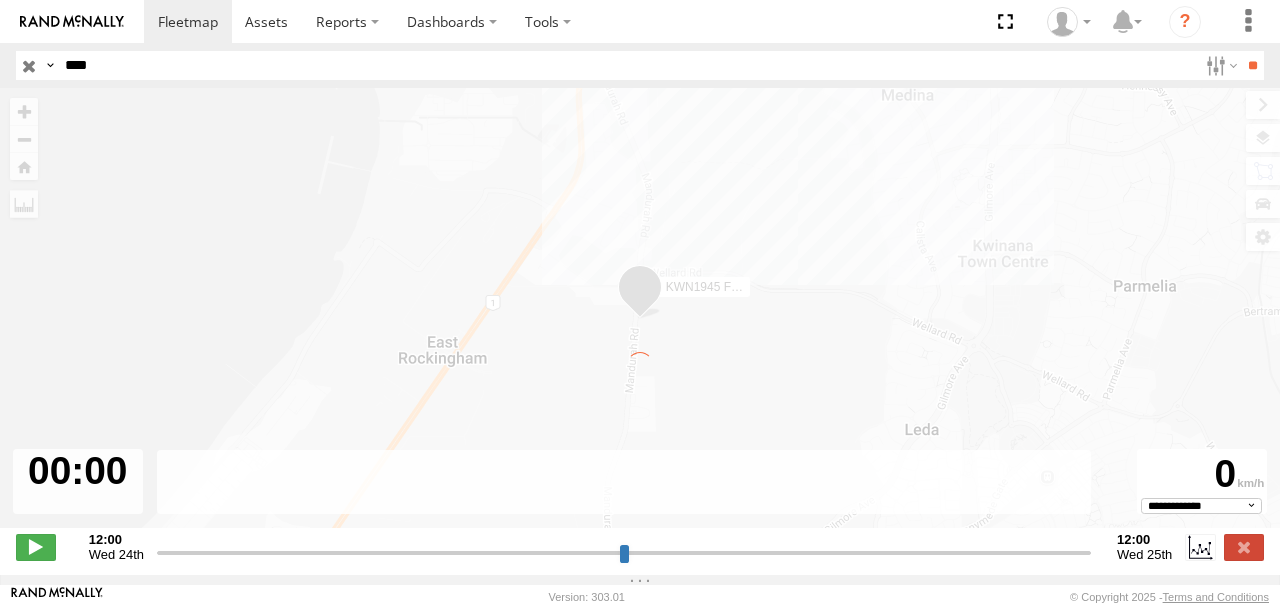 type on "**********" 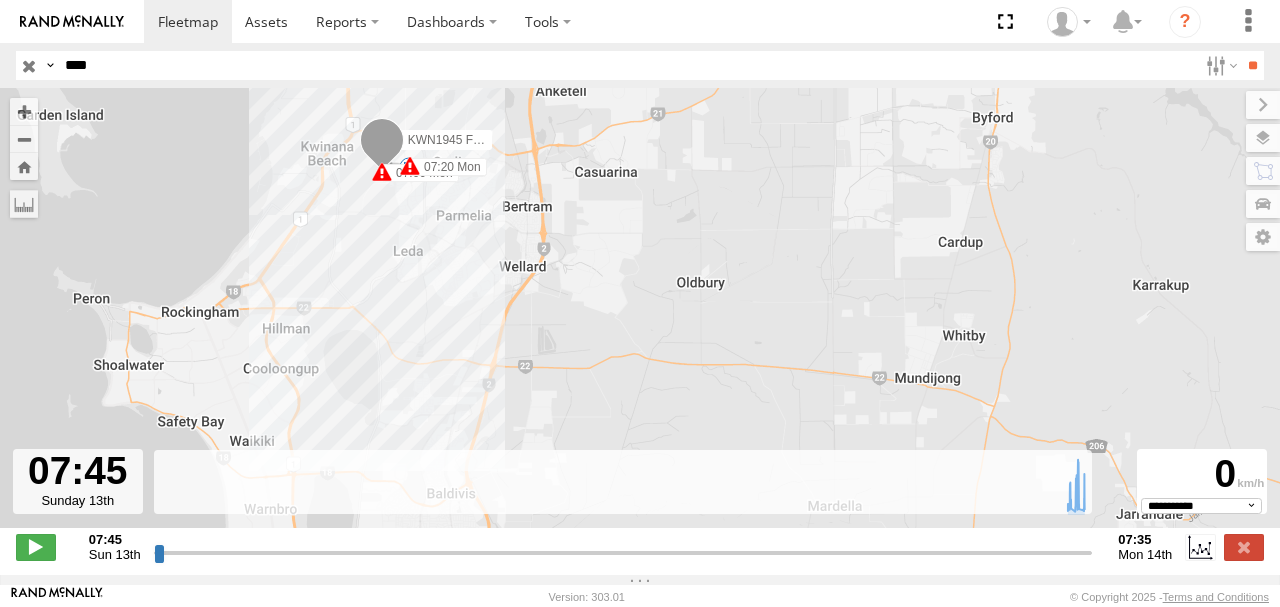 click at bounding box center (1219, 65) 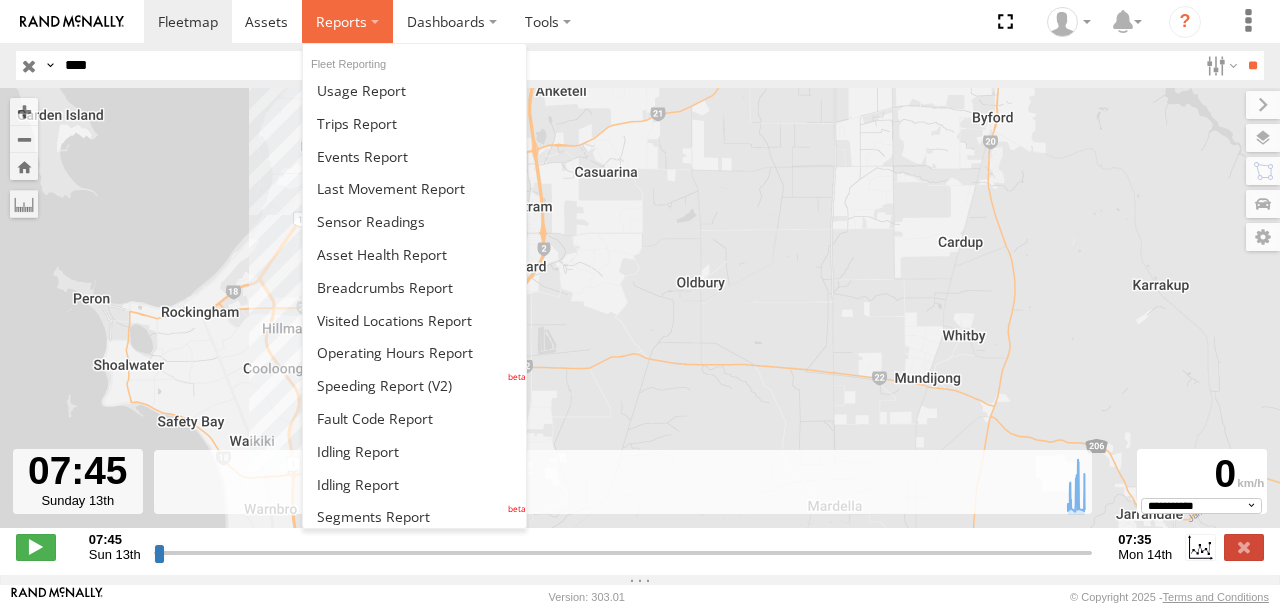 click at bounding box center [341, 21] 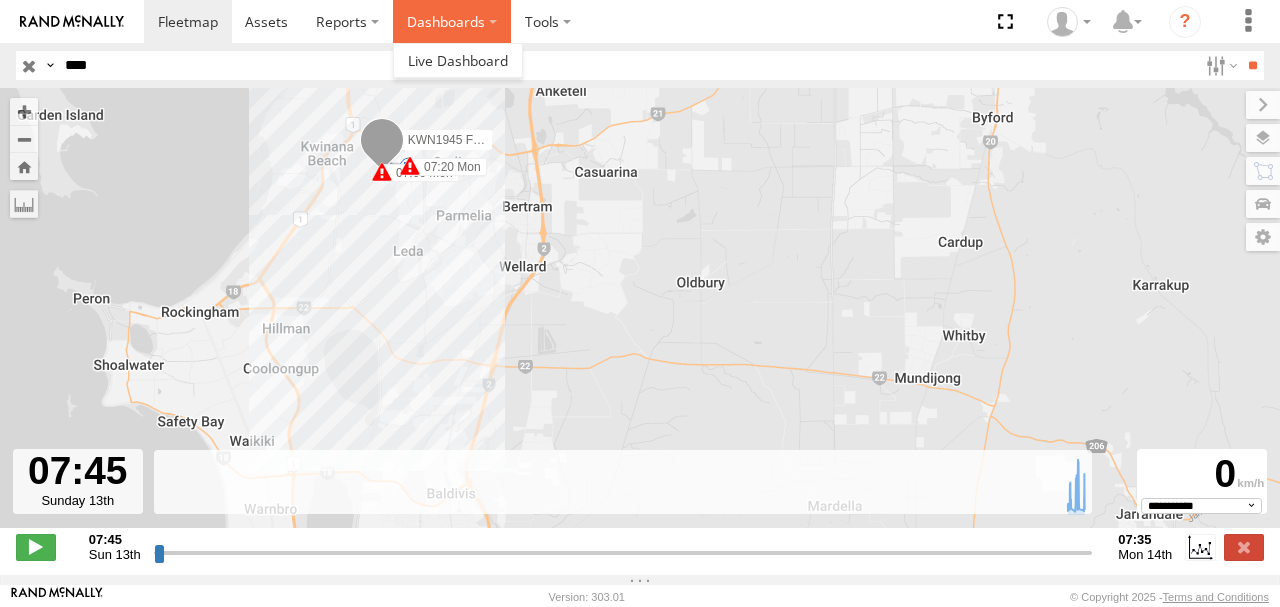 click on "Dashboards" at bounding box center [452, 21] 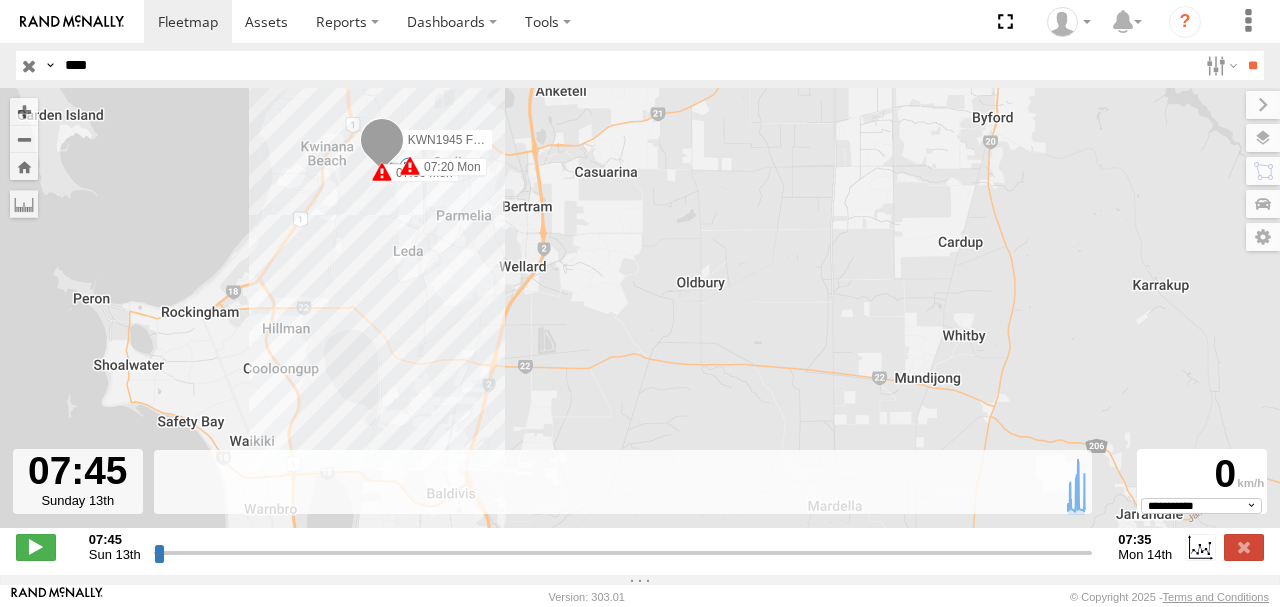 click at bounding box center (0, 0) 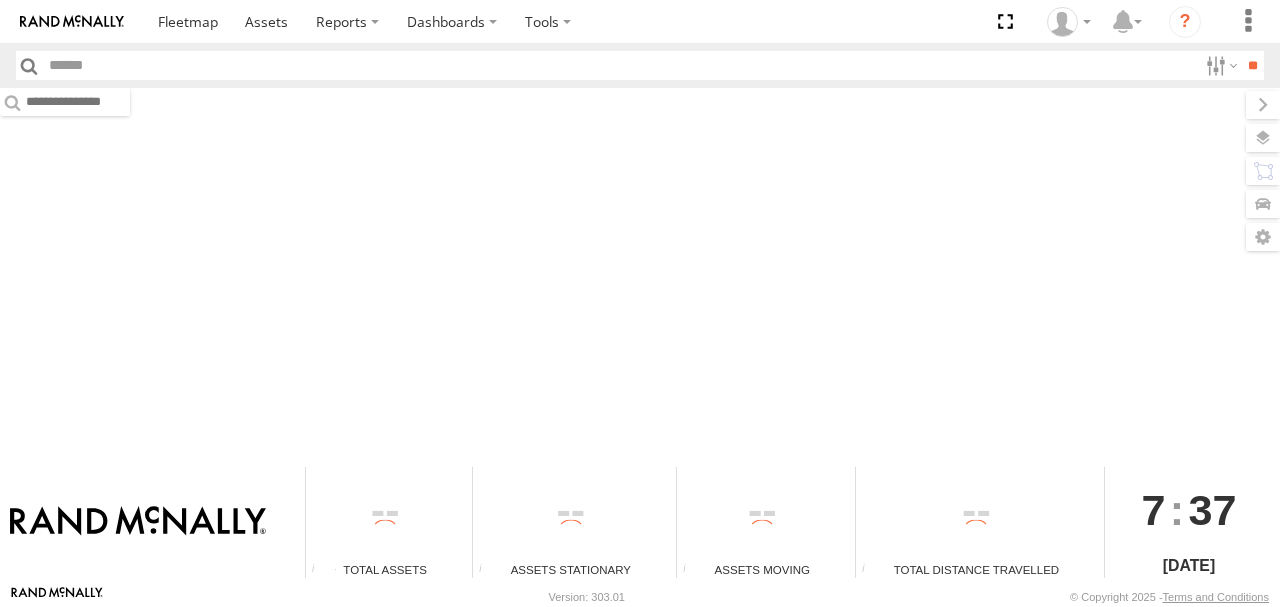 scroll, scrollTop: 0, scrollLeft: 0, axis: both 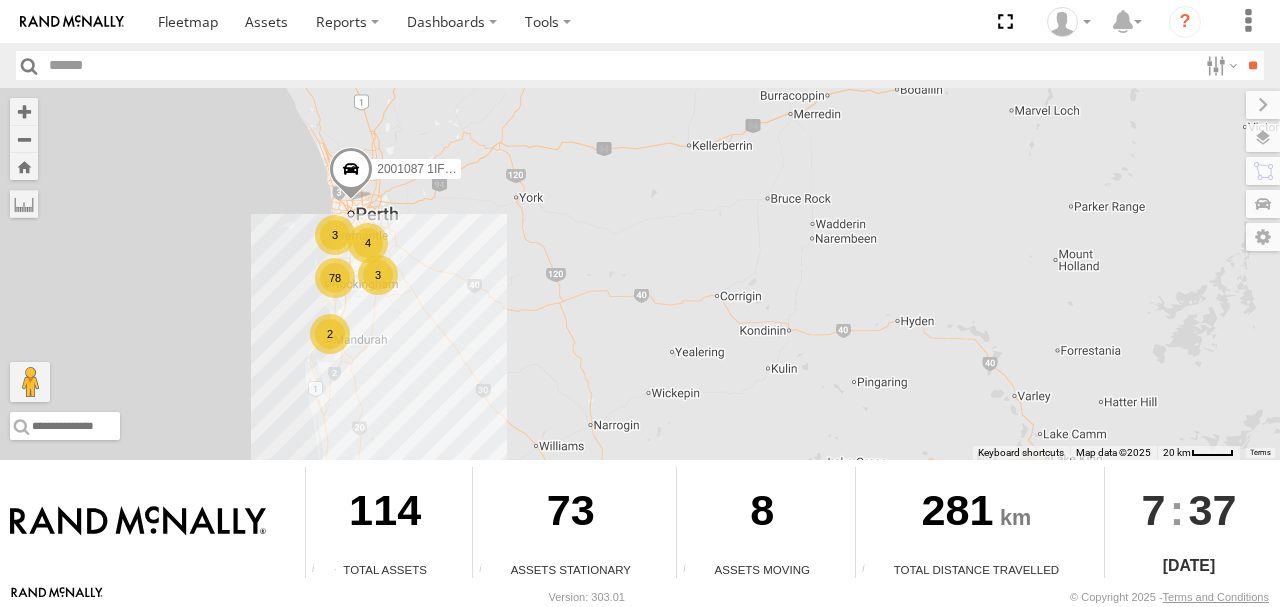 click at bounding box center (620, 65) 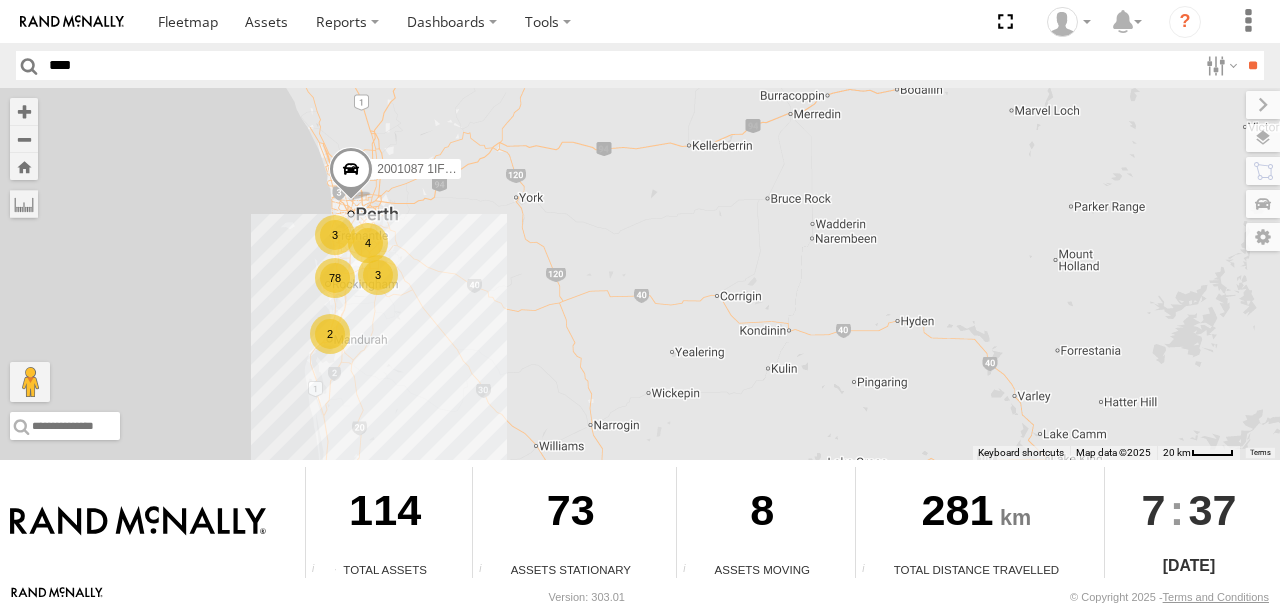 type on "****" 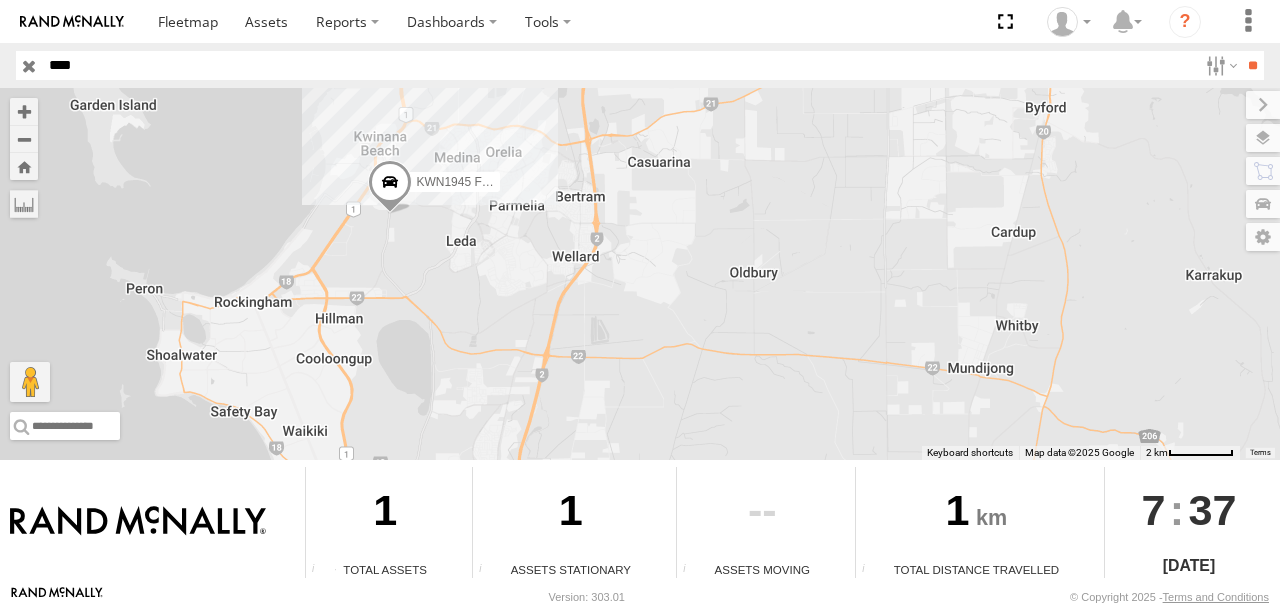 click on "KWN1945 Flocon" at bounding box center [463, 182] 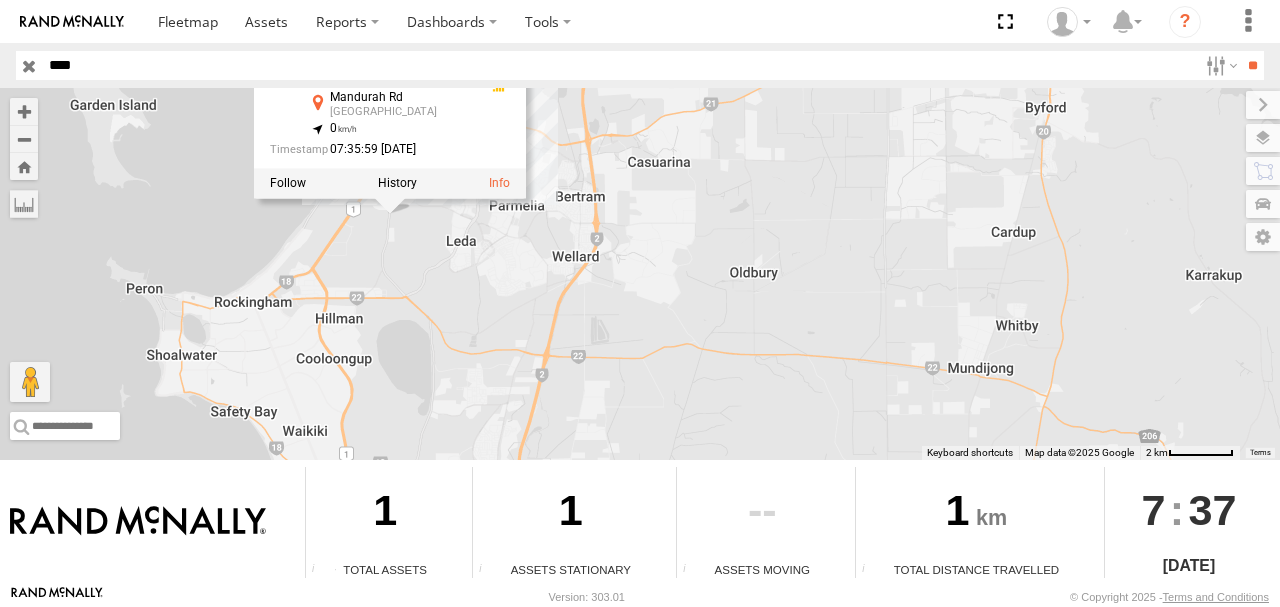click at bounding box center [499, 184] 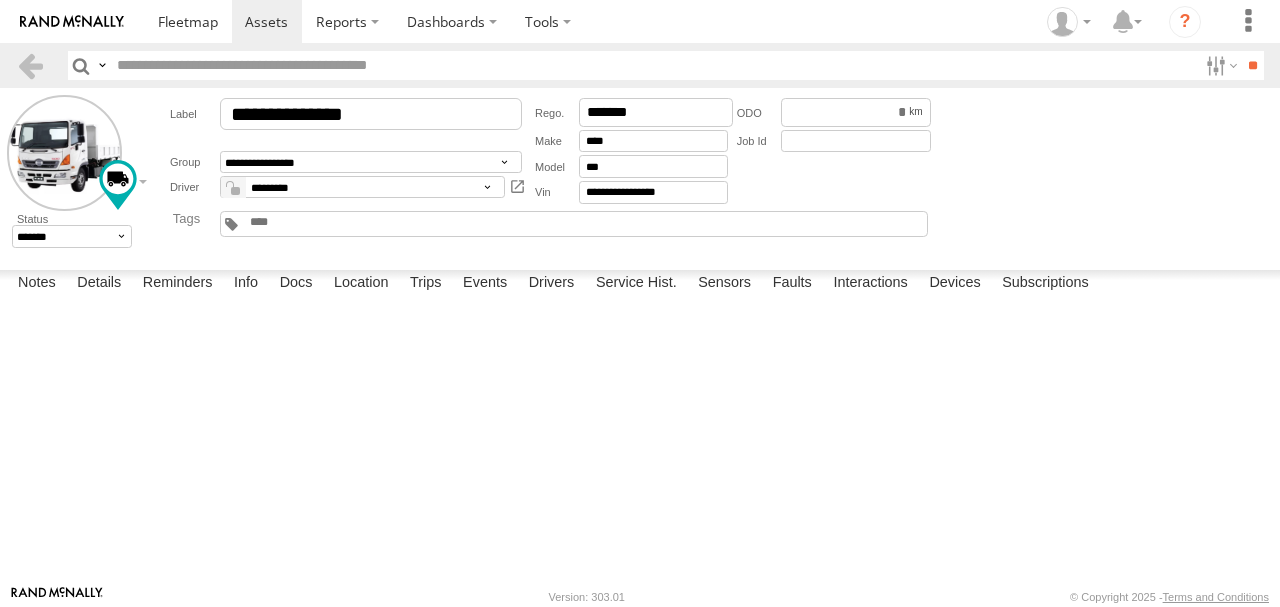 scroll, scrollTop: 0, scrollLeft: 0, axis: both 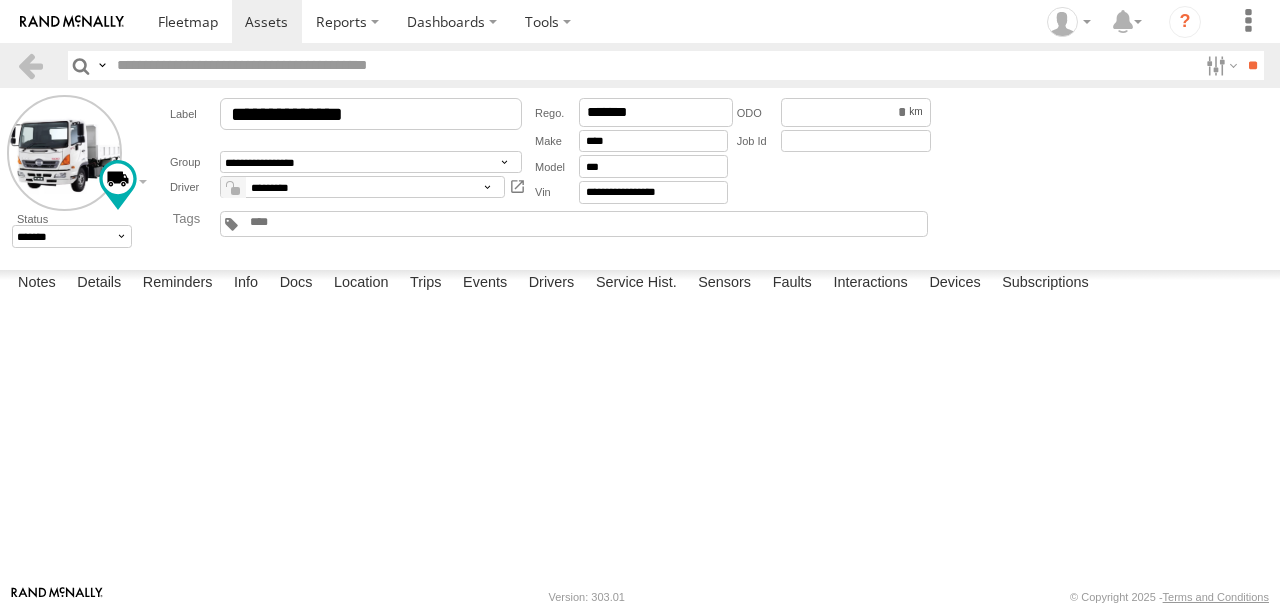 click on "Trips" at bounding box center [426, 284] 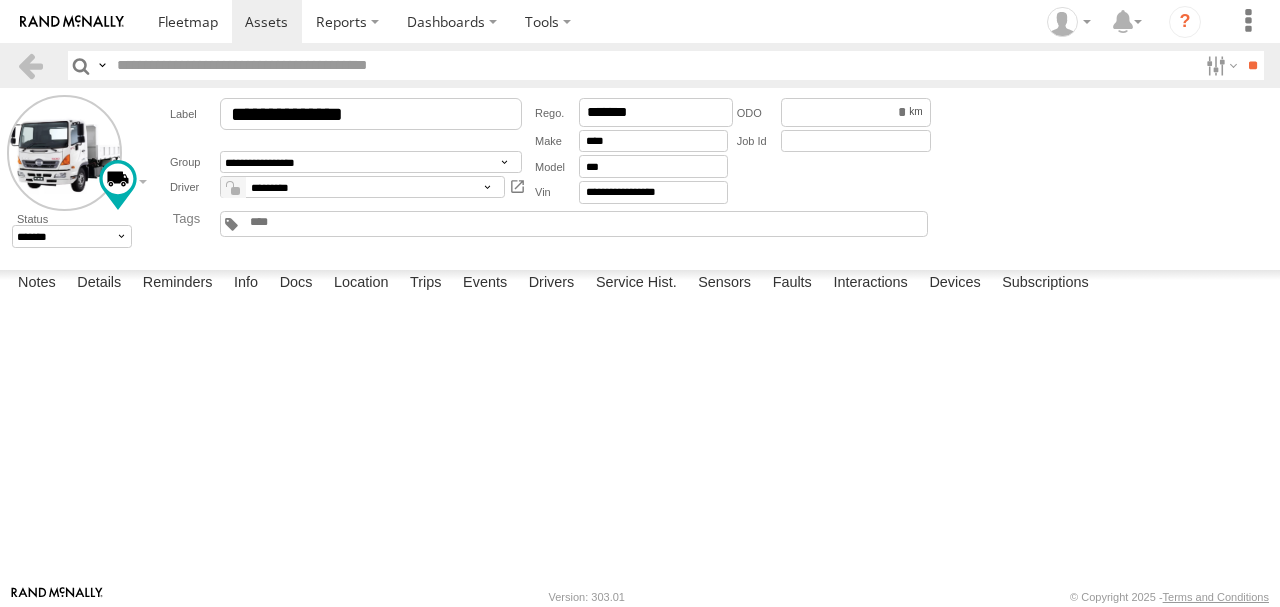 scroll, scrollTop: 0, scrollLeft: 0, axis: both 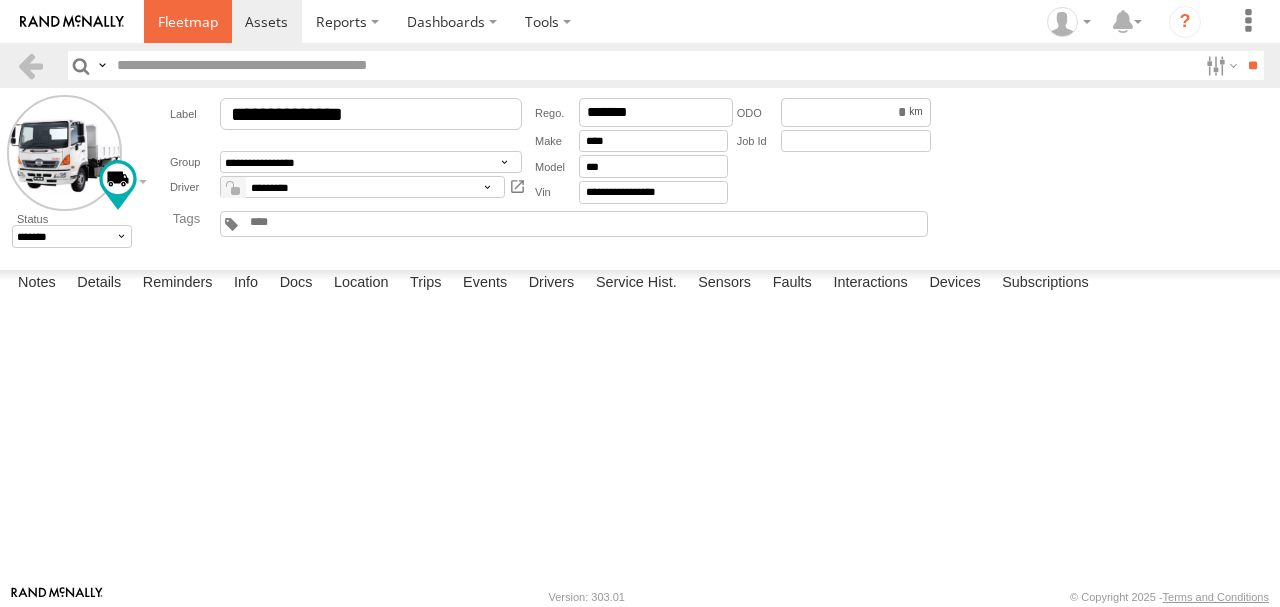 click at bounding box center [188, 21] 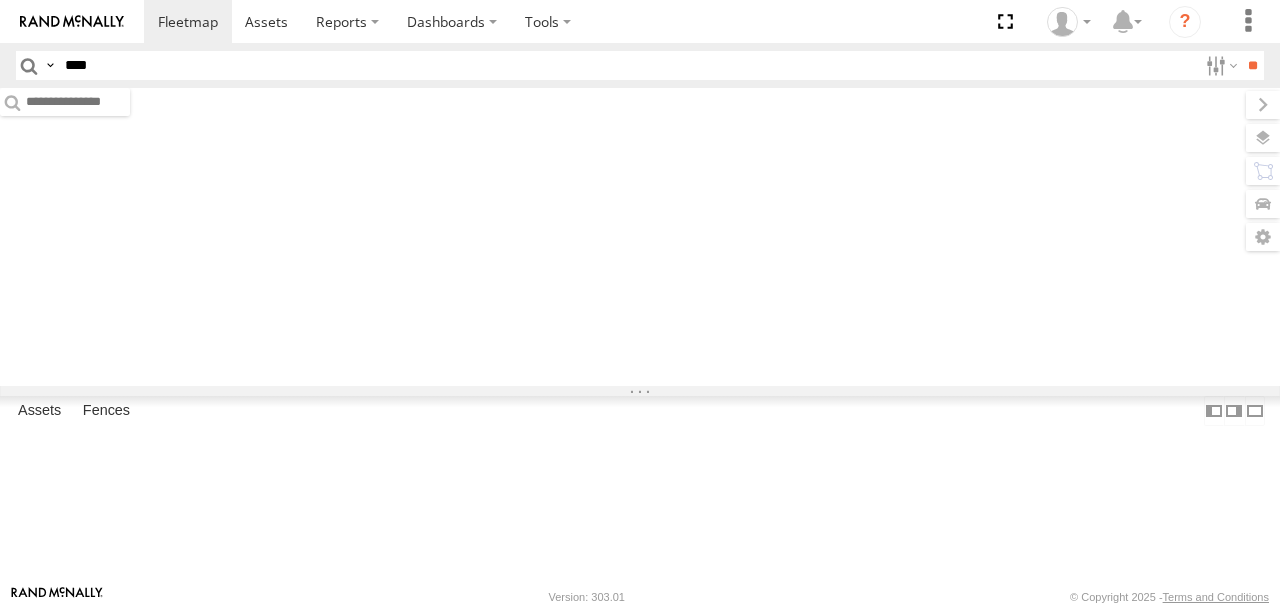 scroll, scrollTop: 0, scrollLeft: 0, axis: both 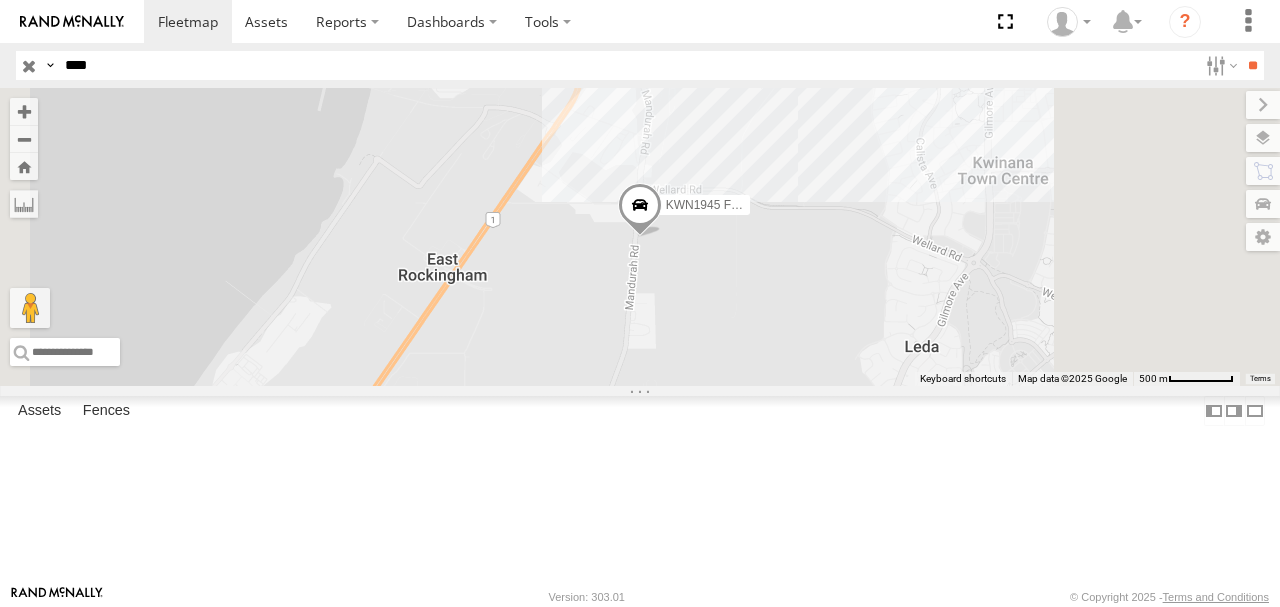 click at bounding box center [29, 65] 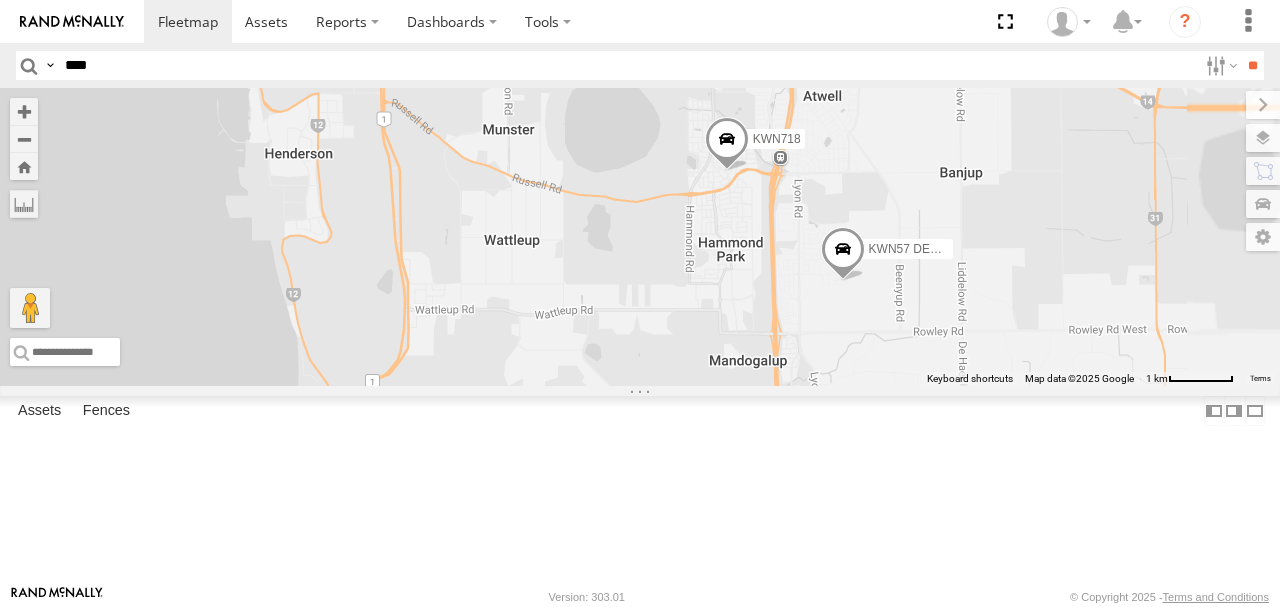 drag, startPoint x: 875, startPoint y: 423, endPoint x: 934, endPoint y: 198, distance: 232.60696 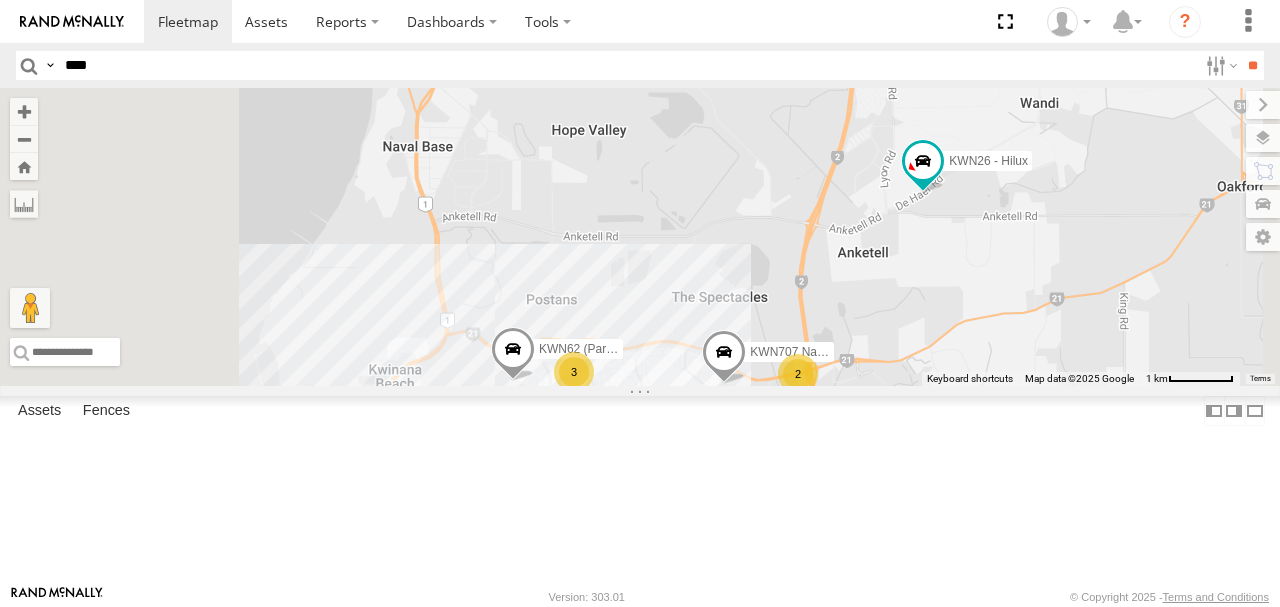 drag, startPoint x: 861, startPoint y: 374, endPoint x: 849, endPoint y: 229, distance: 145.4957 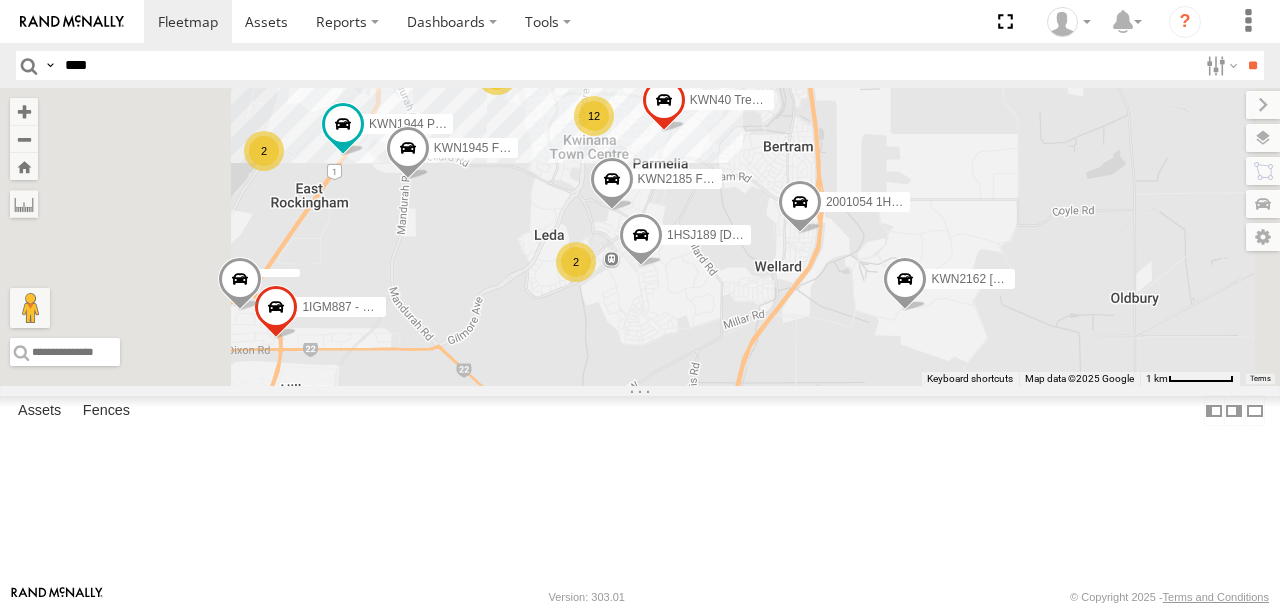 drag, startPoint x: 762, startPoint y: 423, endPoint x: 778, endPoint y: 302, distance: 122.05327 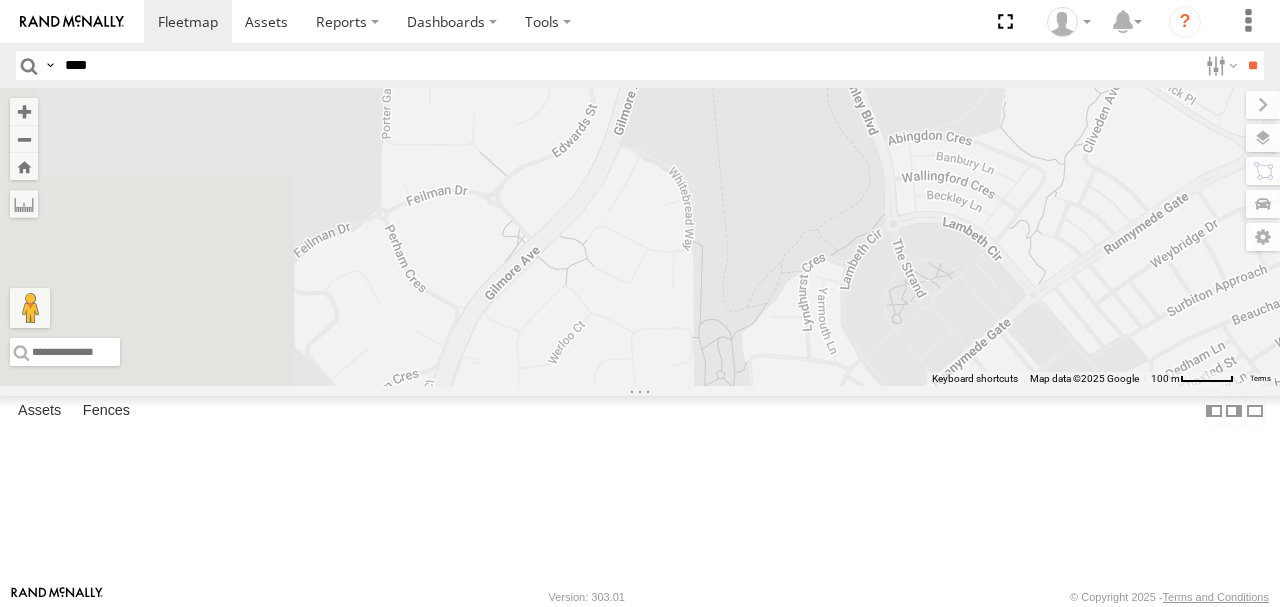 drag, startPoint x: 830, startPoint y: 297, endPoint x: 854, endPoint y: 128, distance: 170.69563 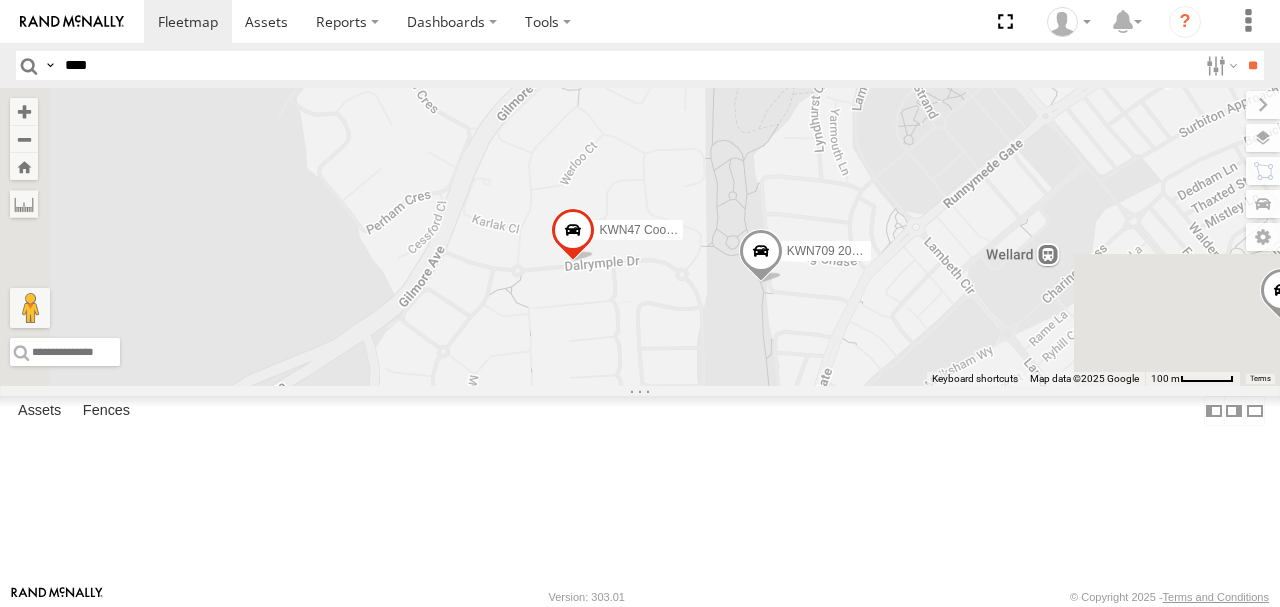 drag, startPoint x: 846, startPoint y: 271, endPoint x: 845, endPoint y: 222, distance: 49.010204 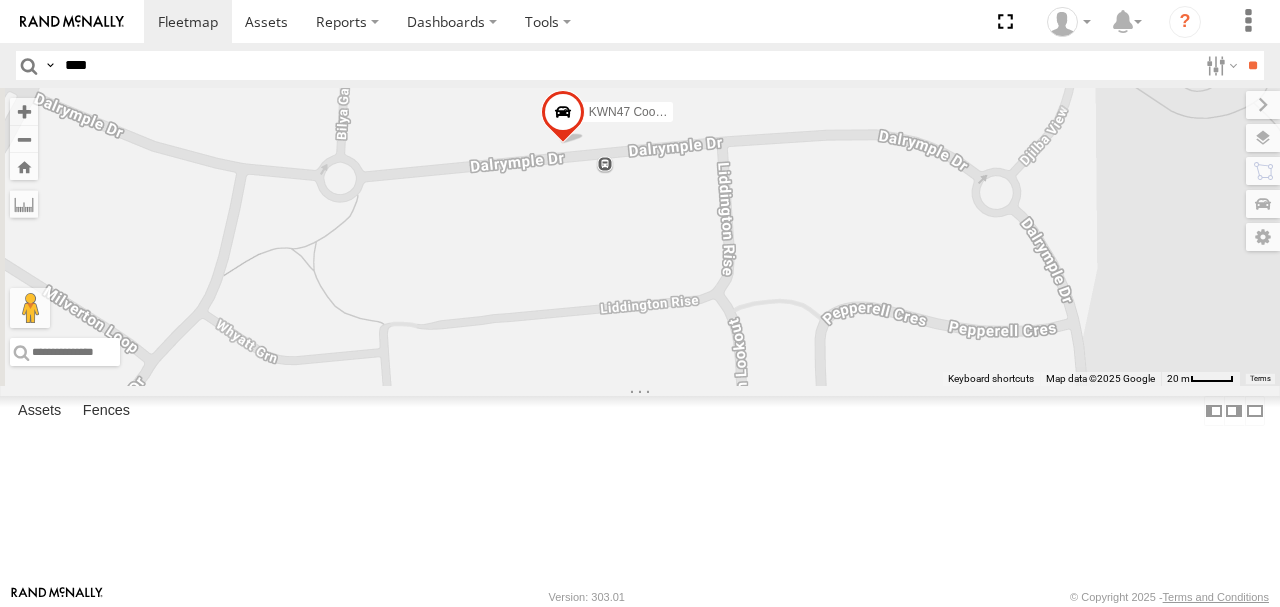 click at bounding box center (563, 117) 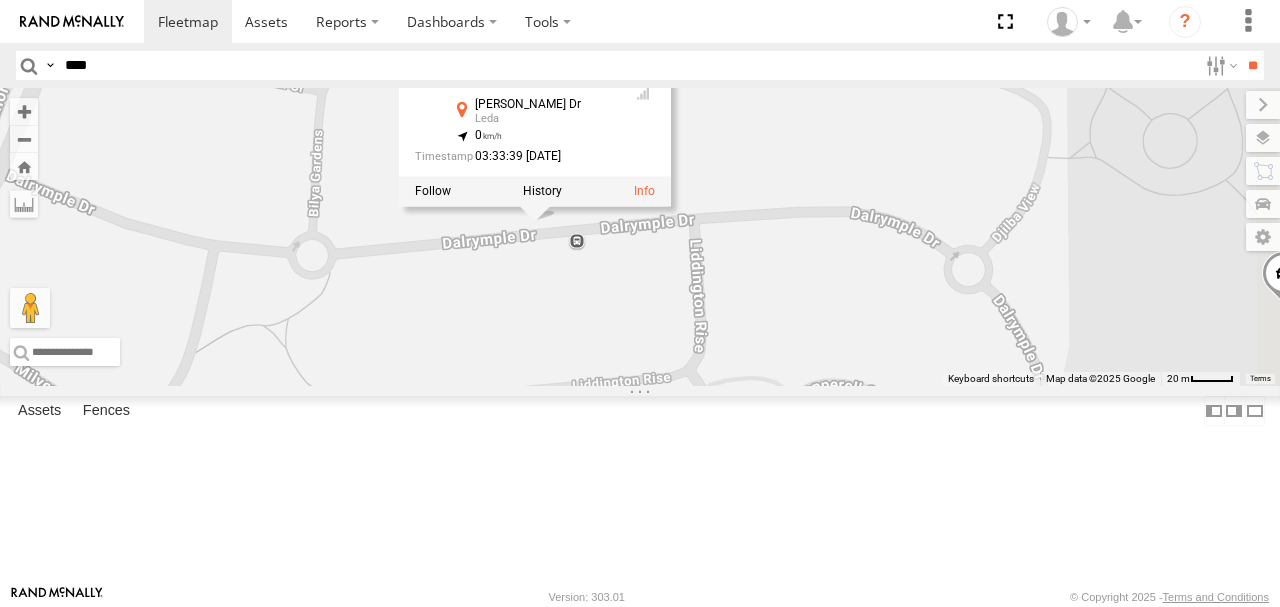 drag, startPoint x: 739, startPoint y: 267, endPoint x: 711, endPoint y: 348, distance: 85.70297 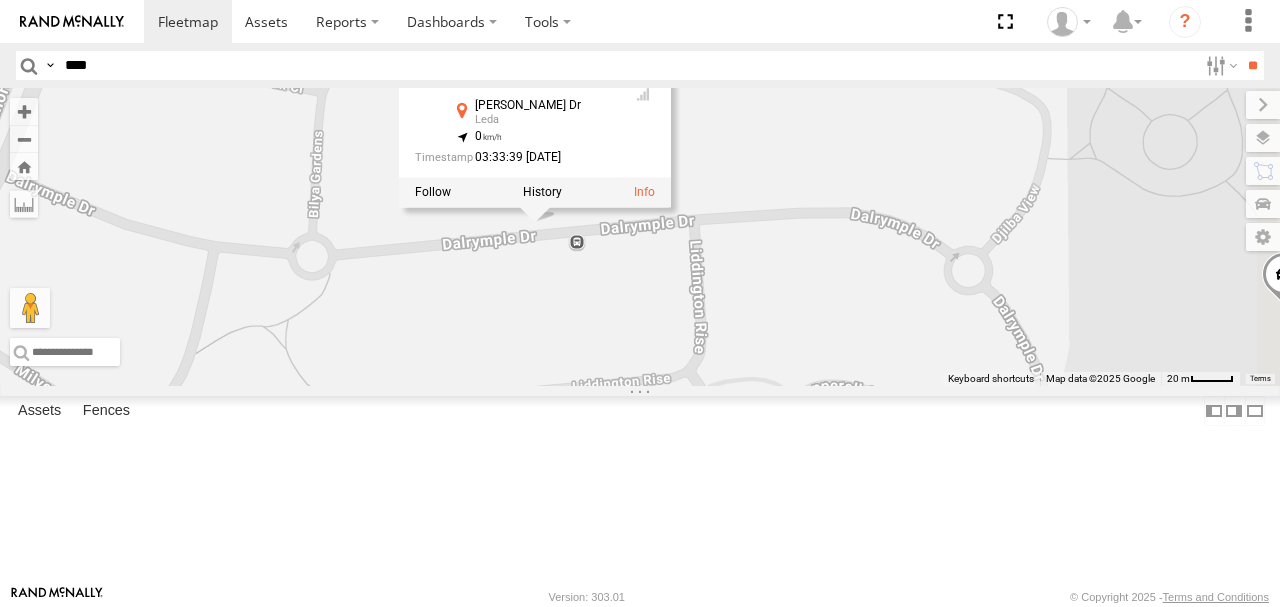 click at bounding box center [644, 192] 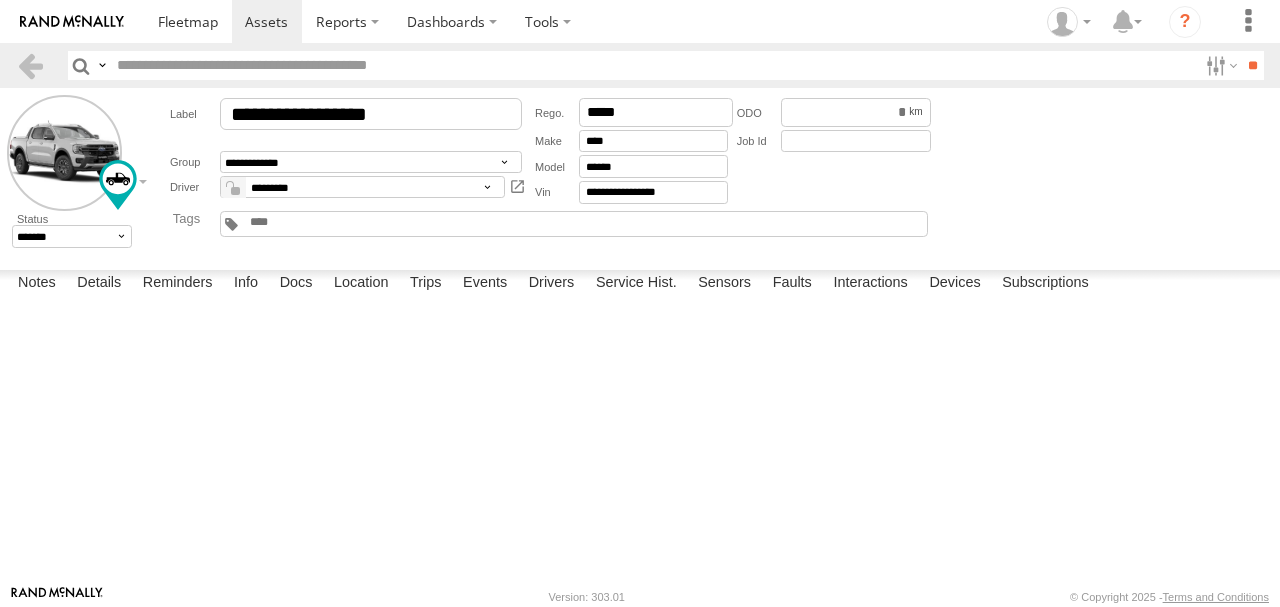 scroll, scrollTop: 0, scrollLeft: 0, axis: both 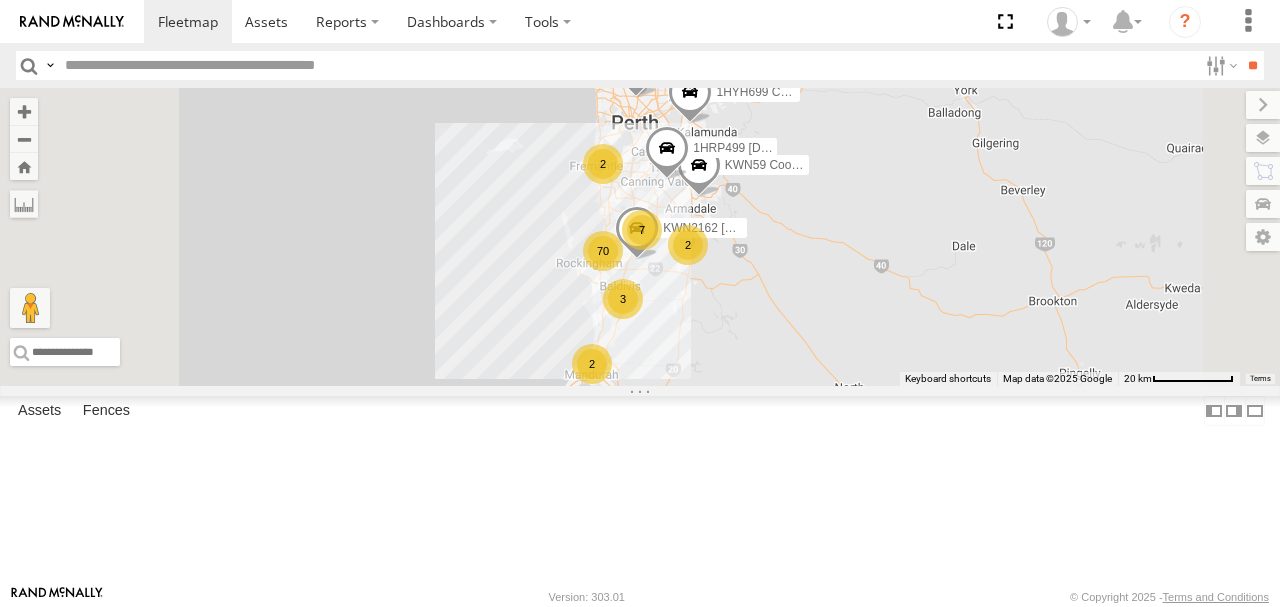 click on "KWN2162 Grano Truck" at bounding box center [0, 0] 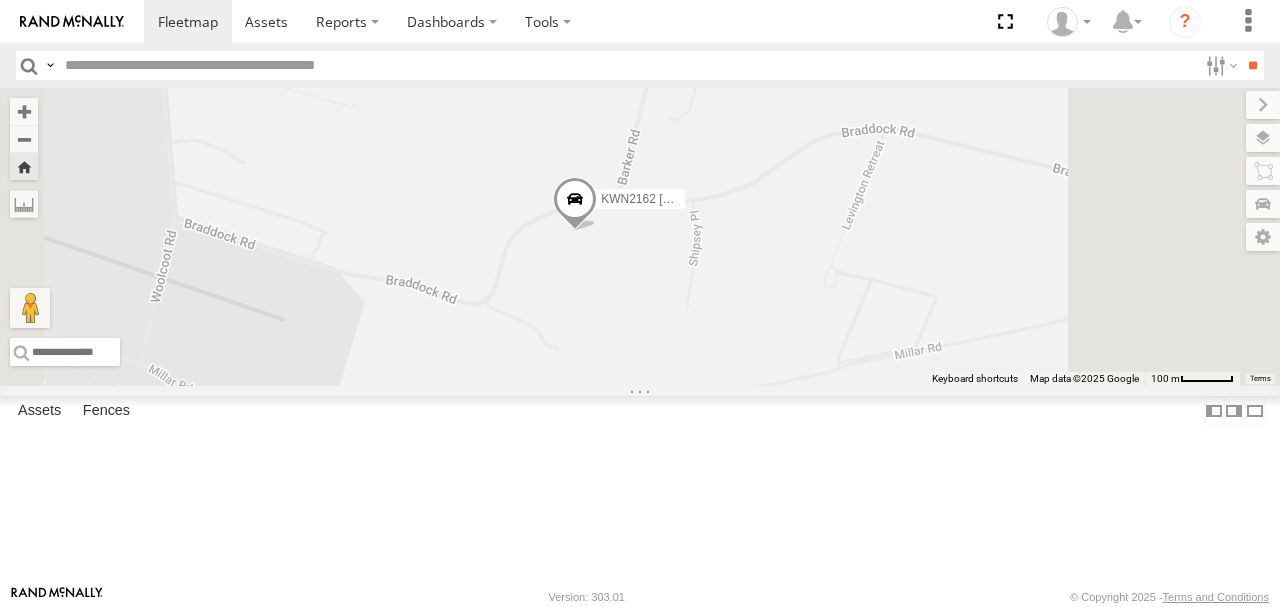 click at bounding box center (1263, 138) 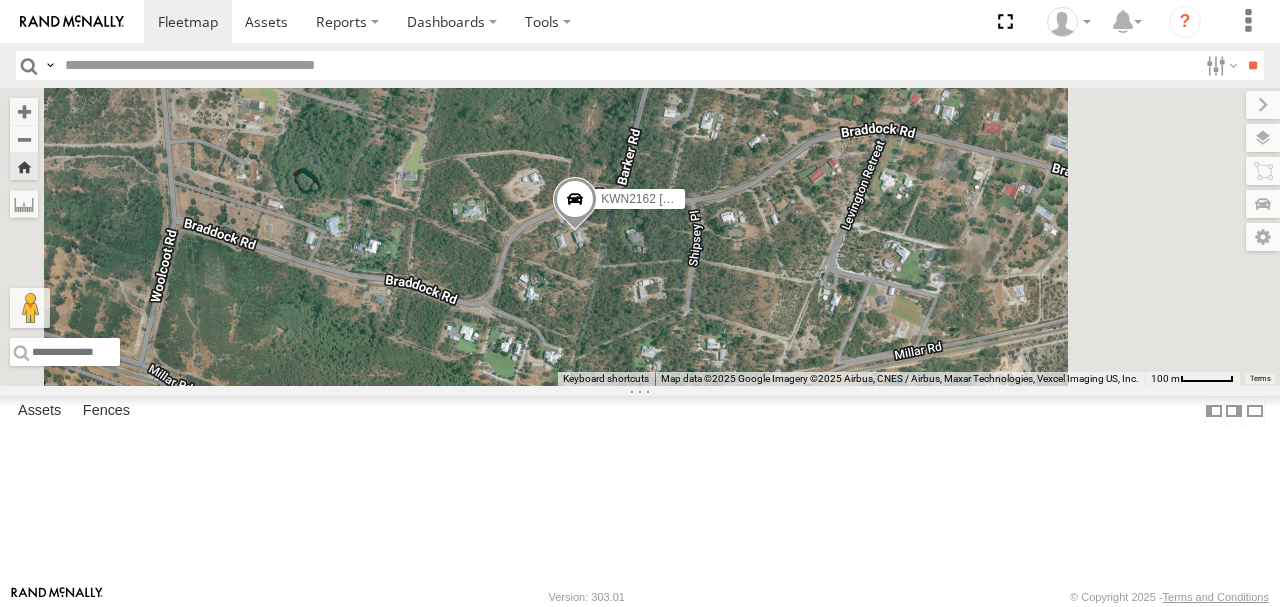 click at bounding box center (1263, 105) 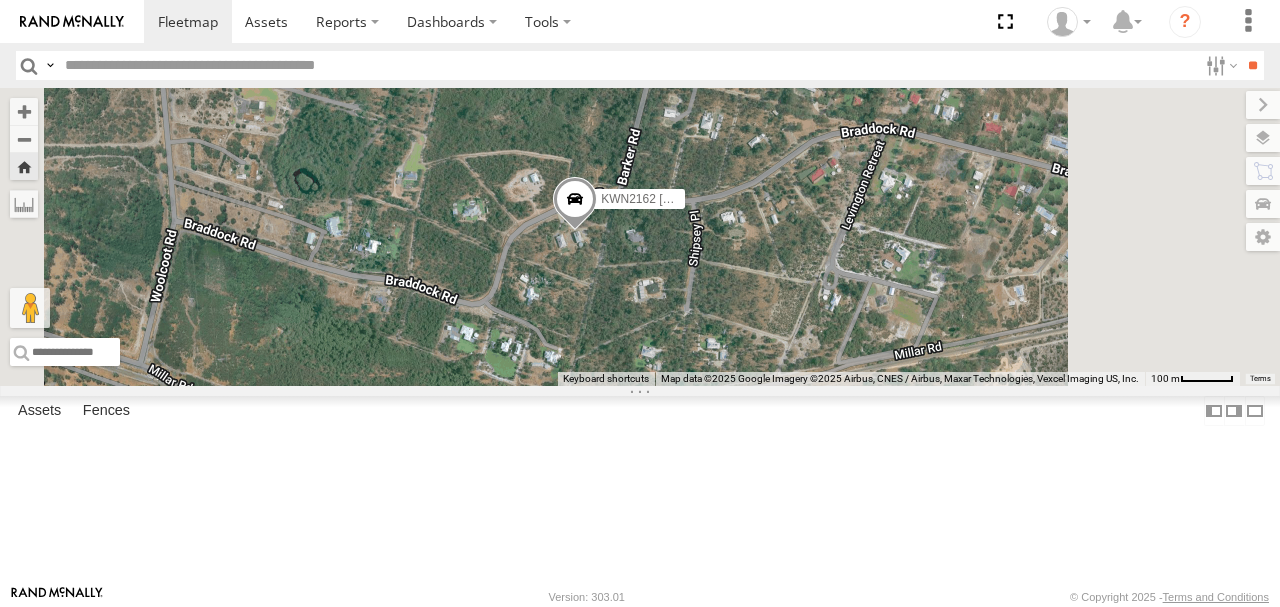 click at bounding box center [0, 0] 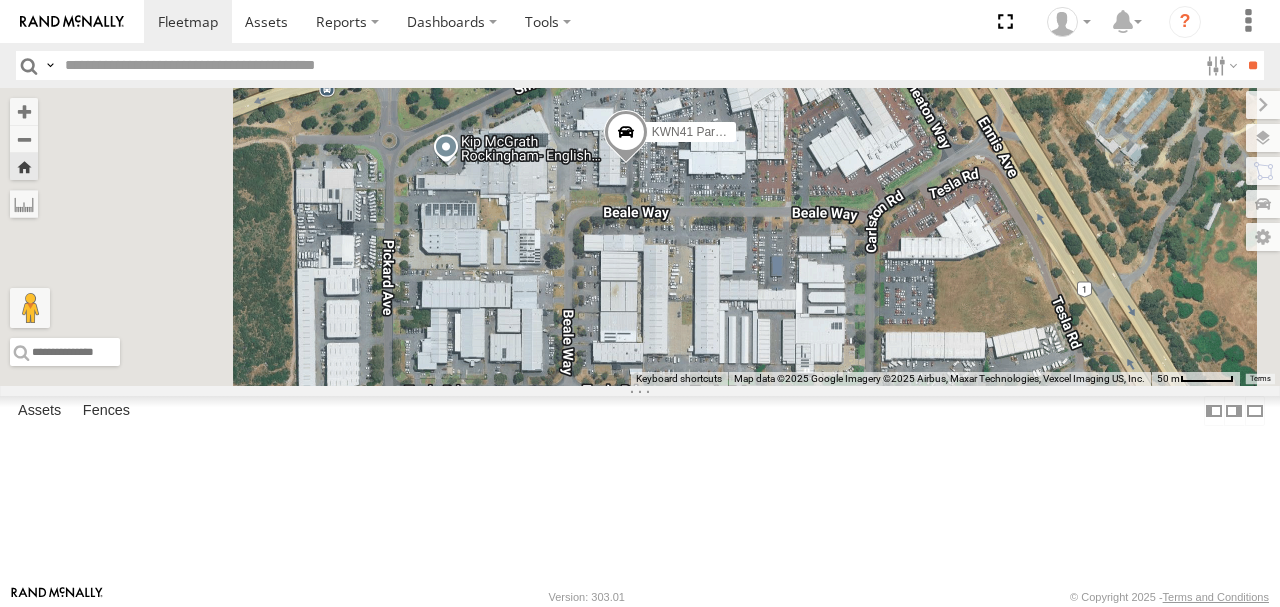 scroll, scrollTop: 1066, scrollLeft: 0, axis: vertical 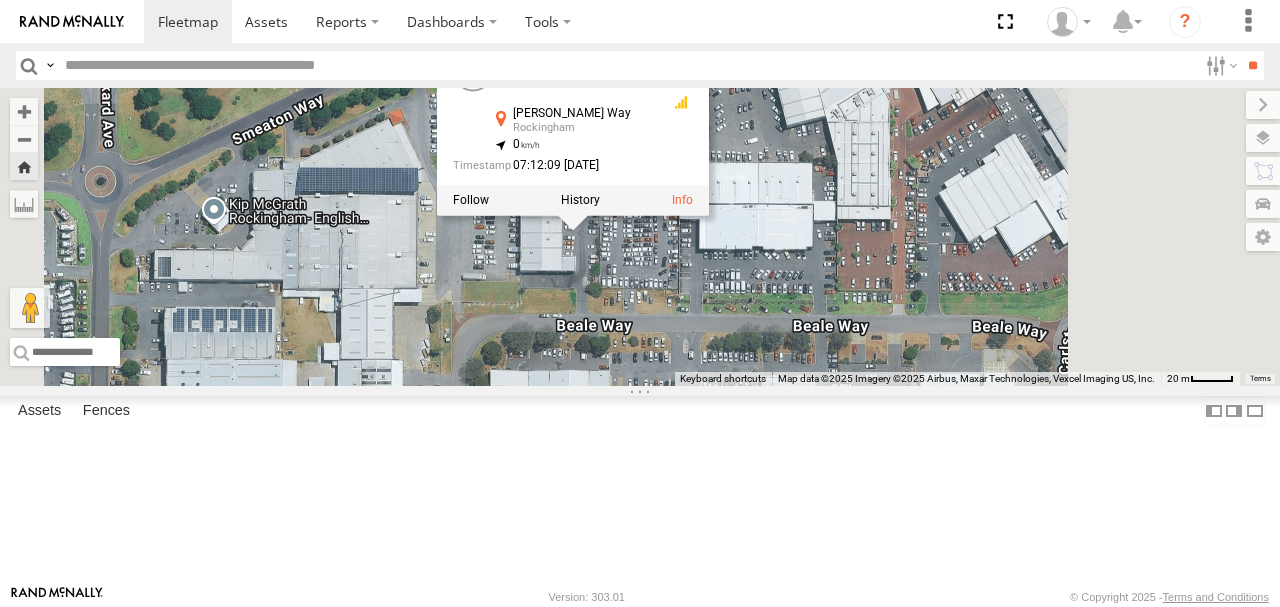 click on "City Operations" at bounding box center [583, 73] 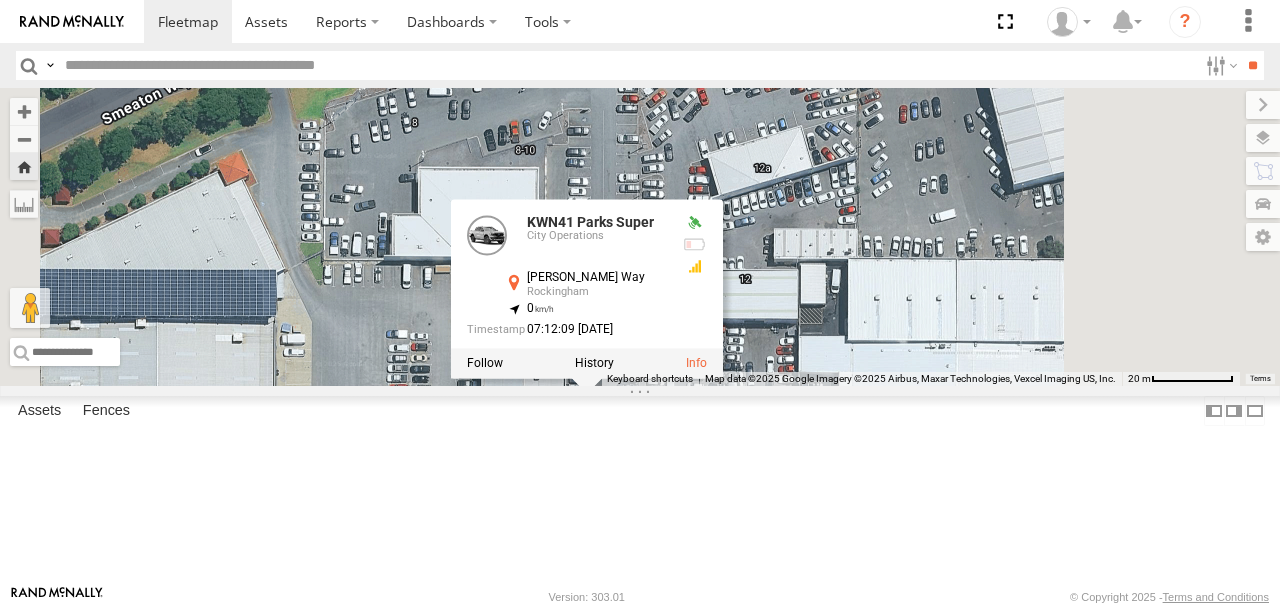 click on "KWN41 Parks Super" at bounding box center [590, 223] 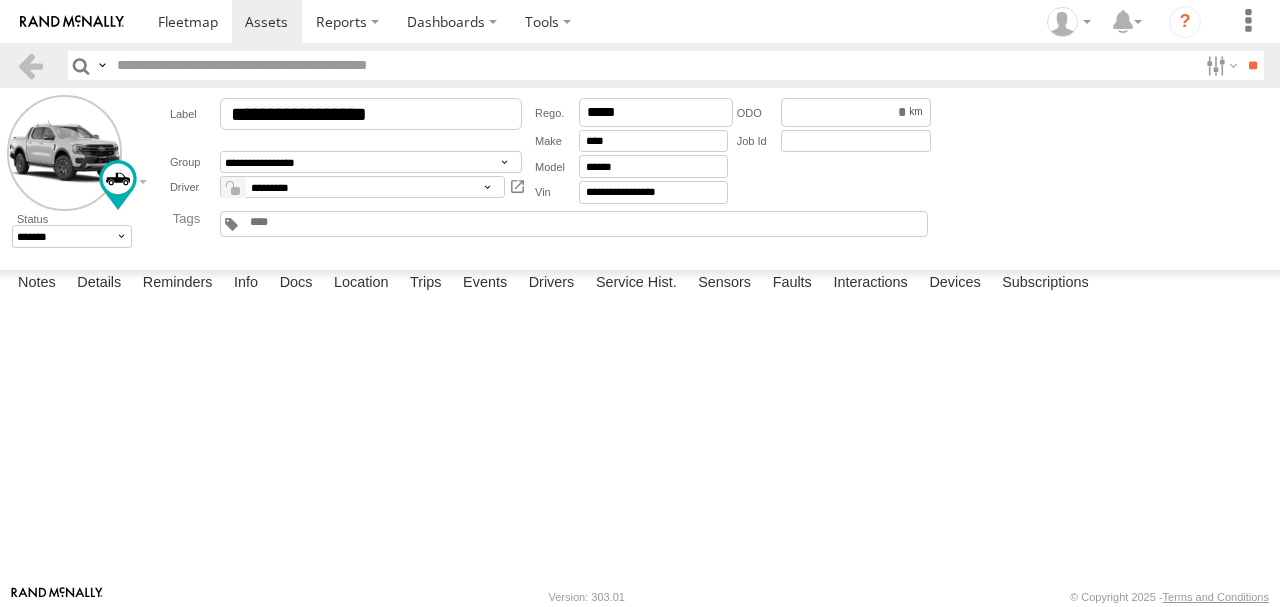 scroll, scrollTop: 0, scrollLeft: 0, axis: both 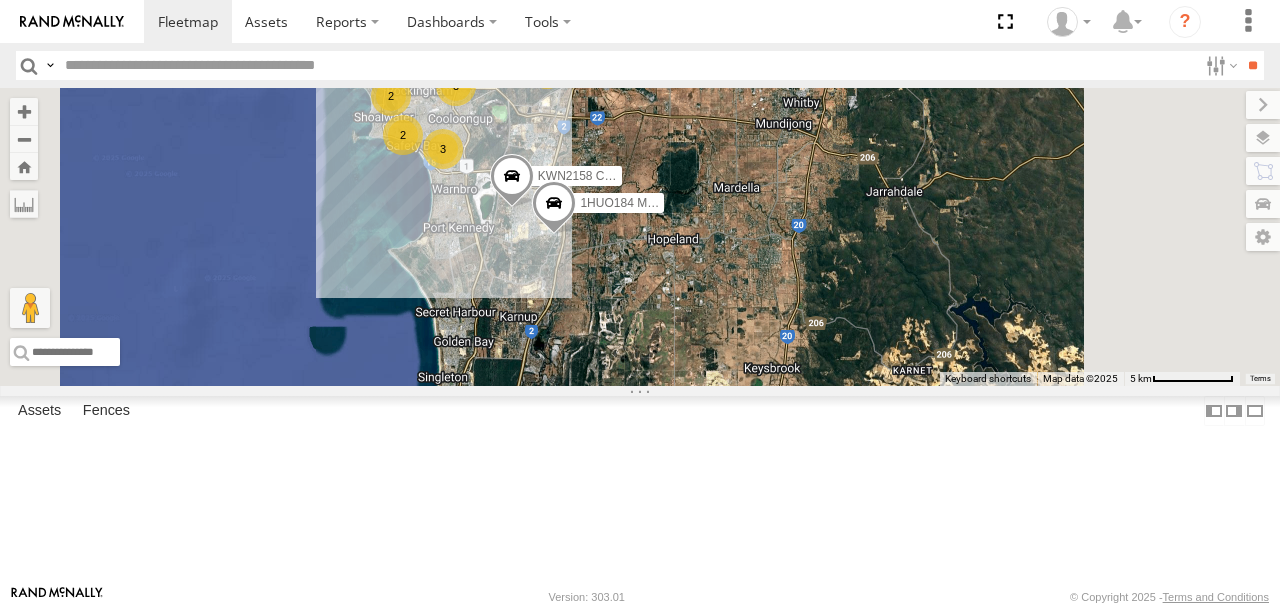 drag, startPoint x: 810, startPoint y: 324, endPoint x: 844, endPoint y: 215, distance: 114.17968 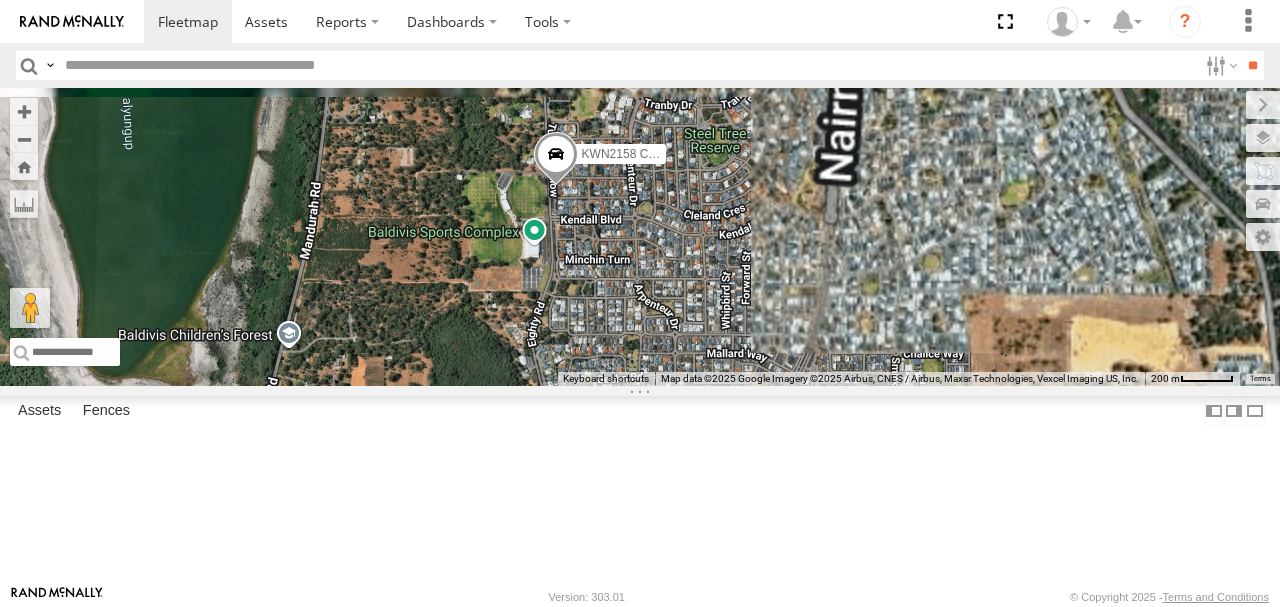 drag, startPoint x: 906, startPoint y: 188, endPoint x: 612, endPoint y: 398, distance: 361.29767 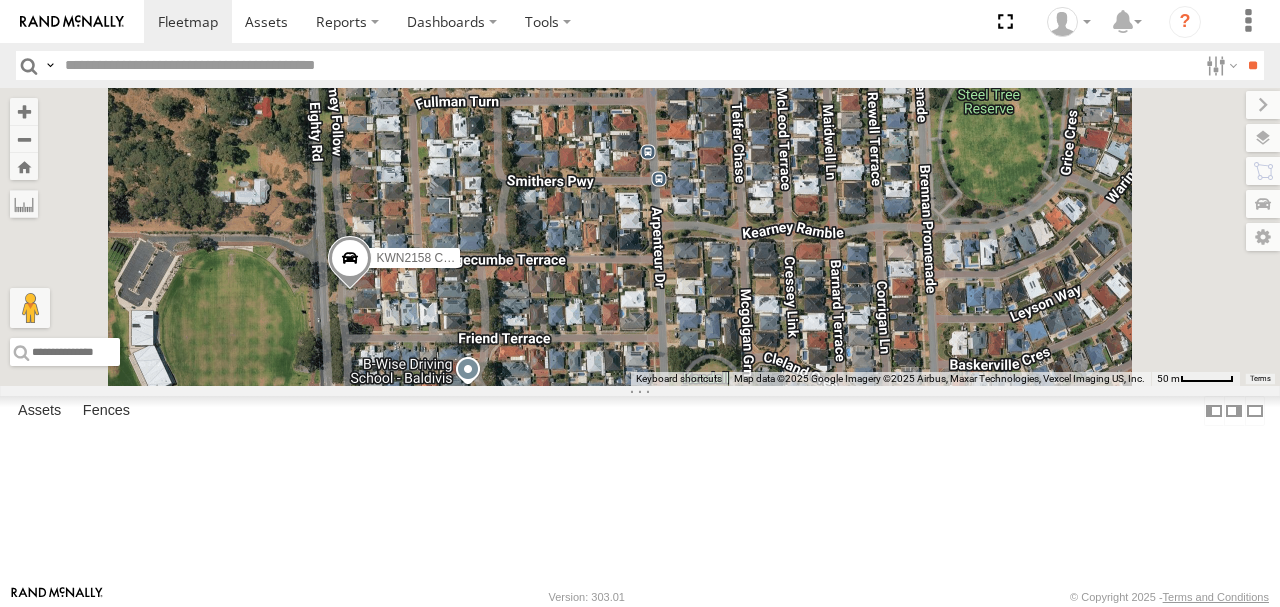 click on "KWN2158 Coor Rang&Comp" at bounding box center (410, 258) 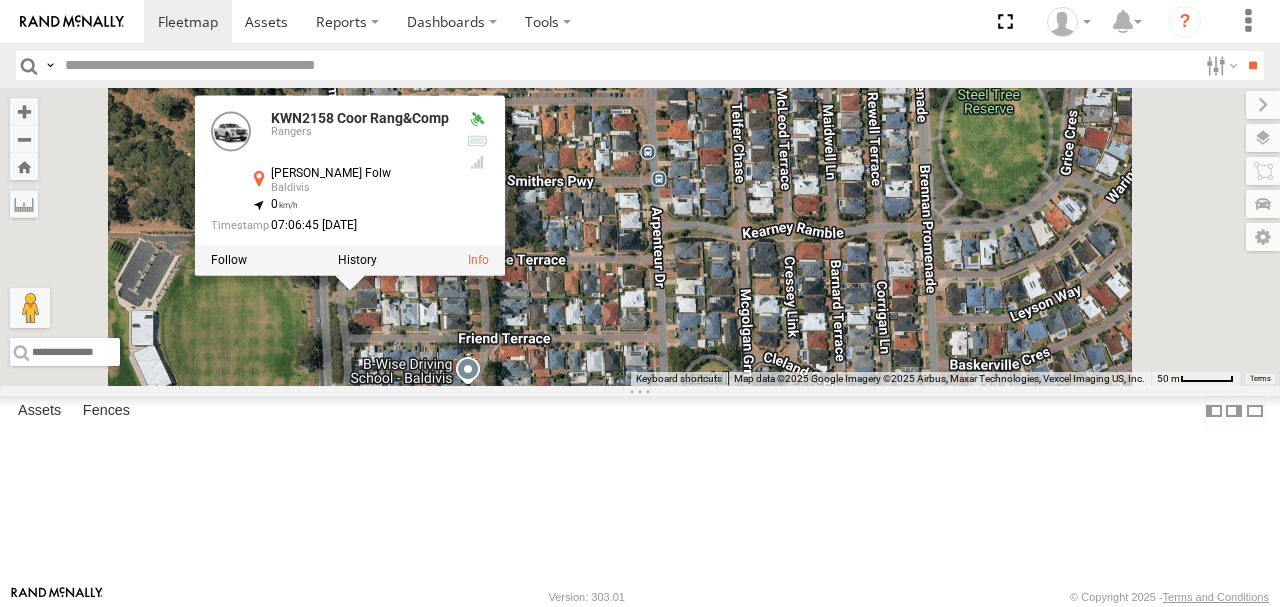 click on "KWN59  Coord Envi&Waste 1HRP499 Coor.Enviro.Health 2001087	1IFO858 1HYH699 Coor.Engage & Place KWN49 Super.Retic 1HSS259 Coor.Enviro Plan & Develop 1HUO184 Manager Requatic KWN2158 Coor Rang&Comp KWN5353 CCTV Trailer KWN2158 Coor Rang&Comp Rangers Tuomey Folw Baldivis -32.34605 ,  115.7985 0 07:06:45 14/07/2025" at bounding box center (640, 237) 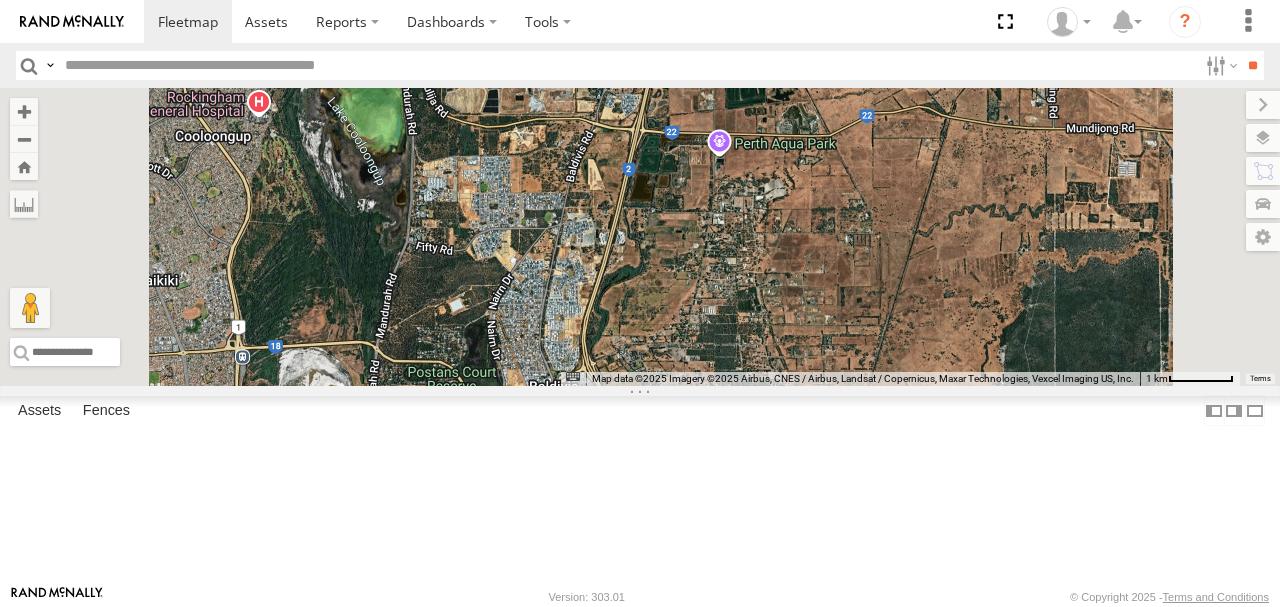 drag, startPoint x: 753, startPoint y: 226, endPoint x: 731, endPoint y: 466, distance: 241.00623 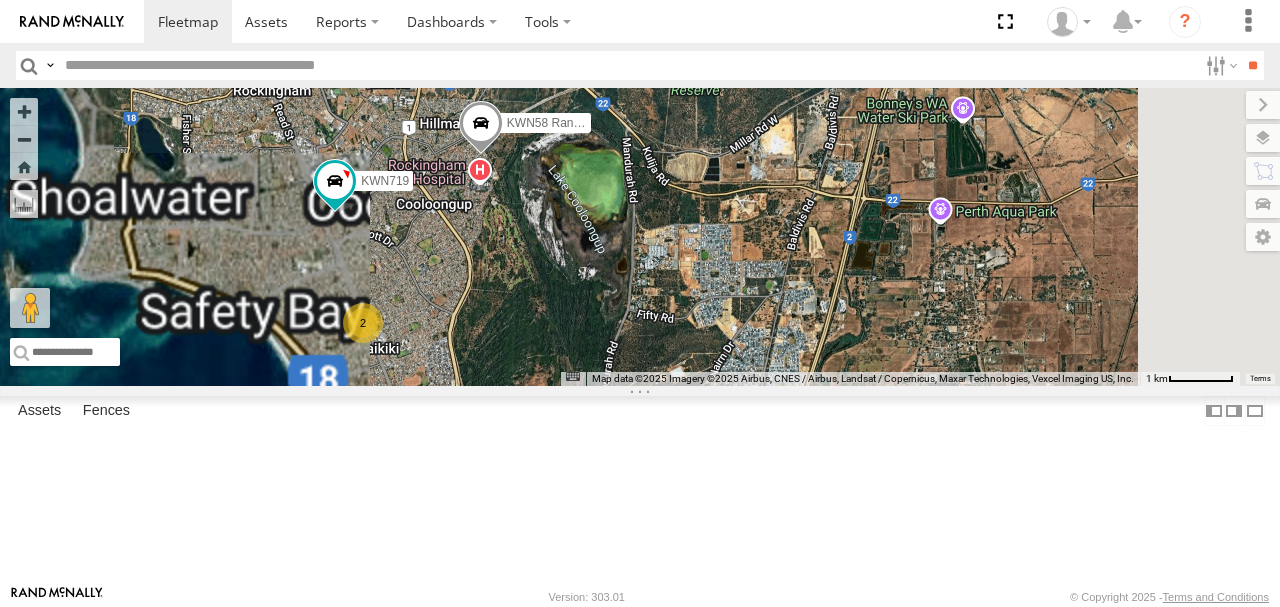 drag, startPoint x: 716, startPoint y: 376, endPoint x: 1020, endPoint y: 362, distance: 304.3222 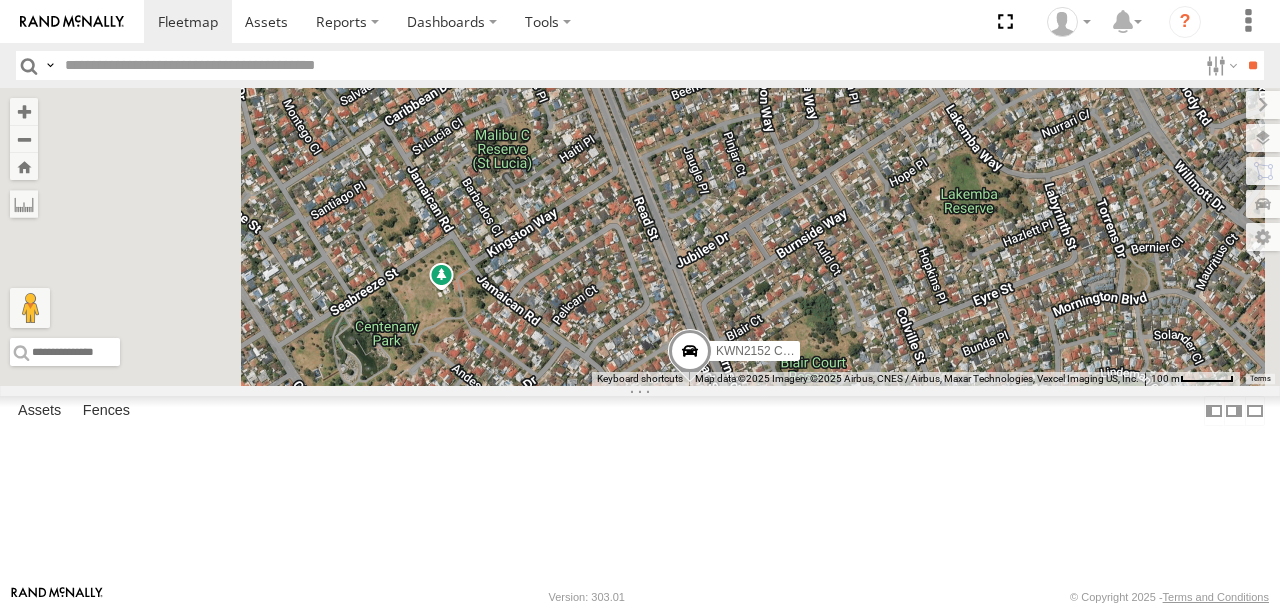 click at bounding box center [690, 356] 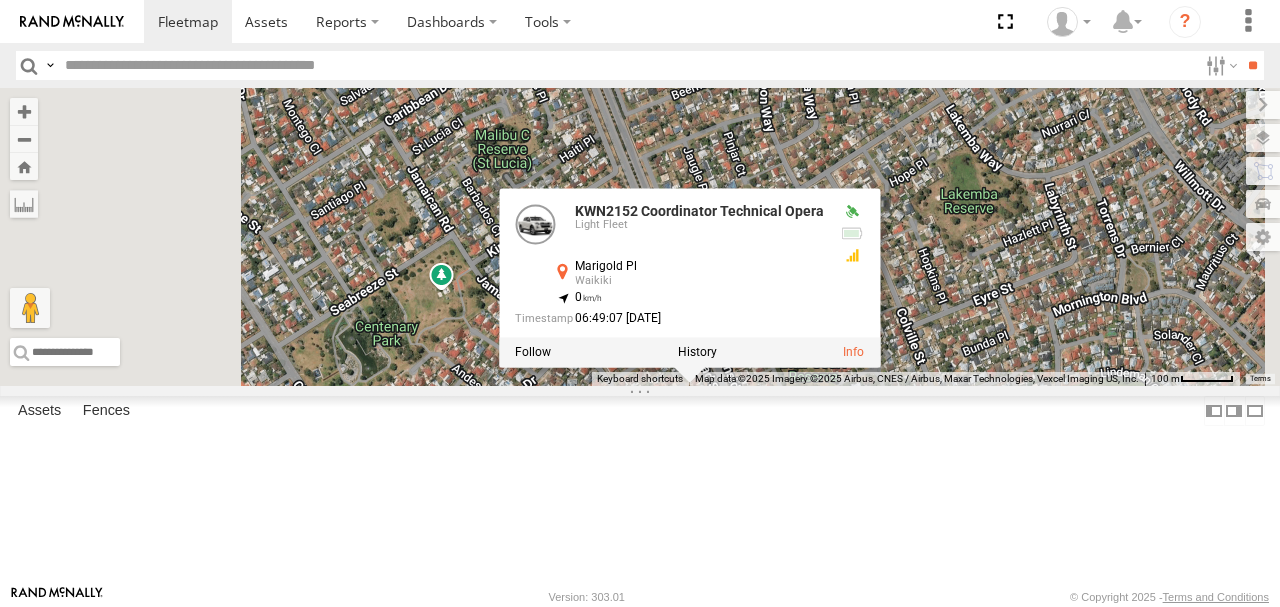 click on "KWN2152 Coordinator Technical Opera Light Fleet Marigold Pl Waikiki -32.31185 ,  115.7506 0 06:49:07 14/07/2025" at bounding box center [669, 269] 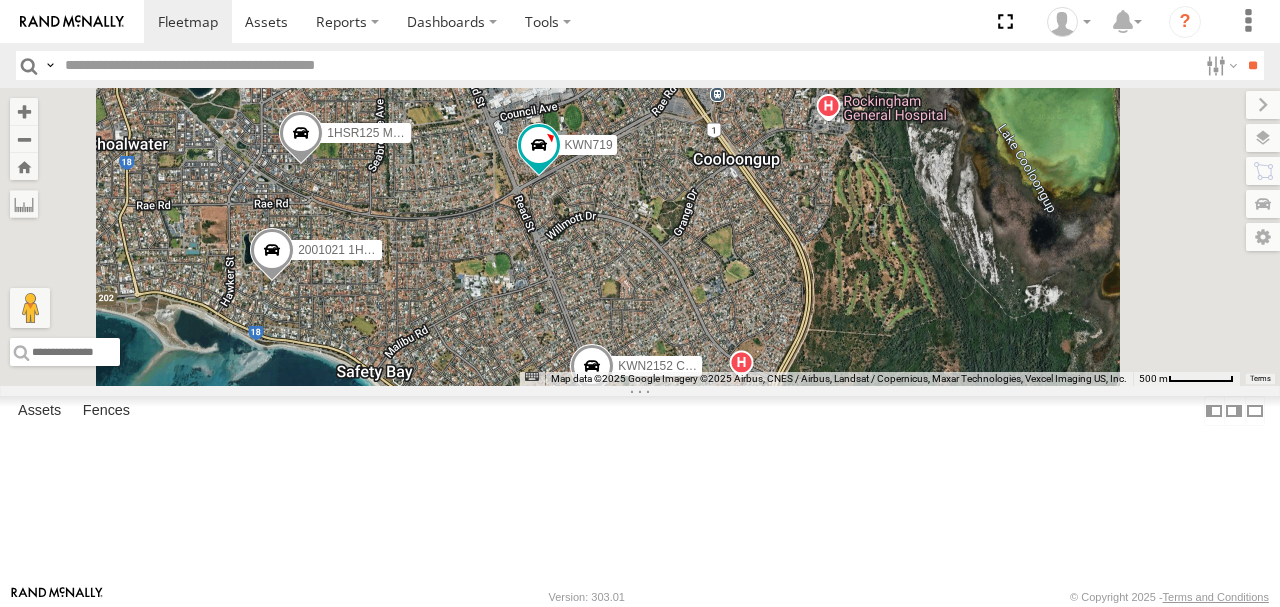 drag, startPoint x: 828, startPoint y: 296, endPoint x: 724, endPoint y: 366, distance: 125.36347 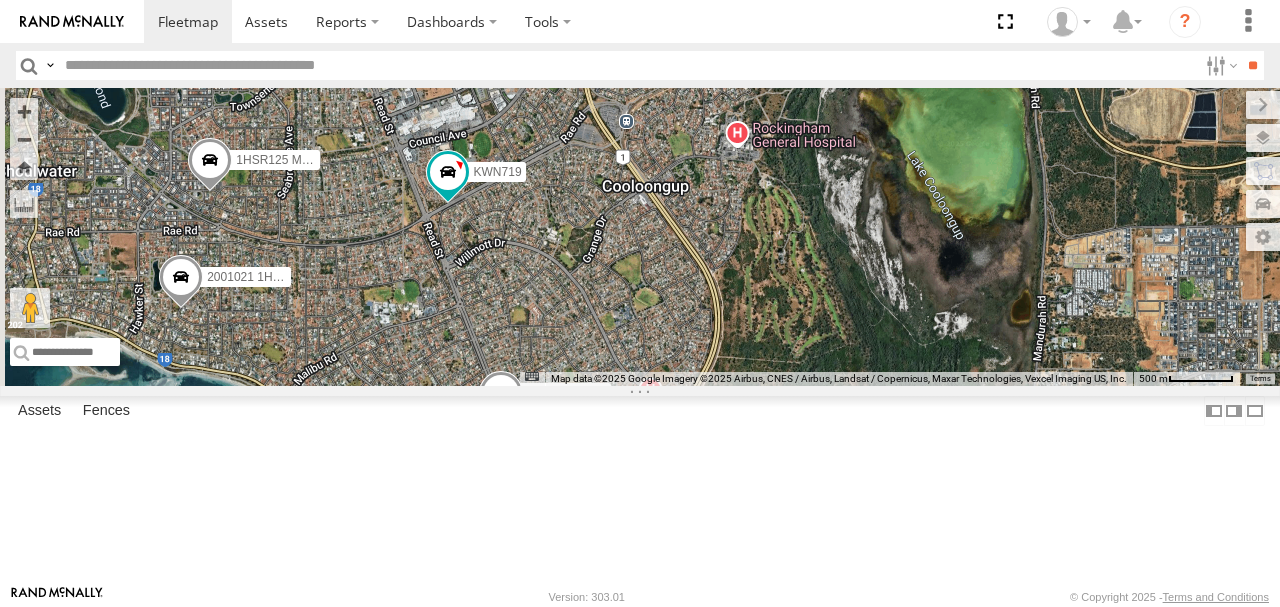 click on "KWN719" at bounding box center [498, 172] 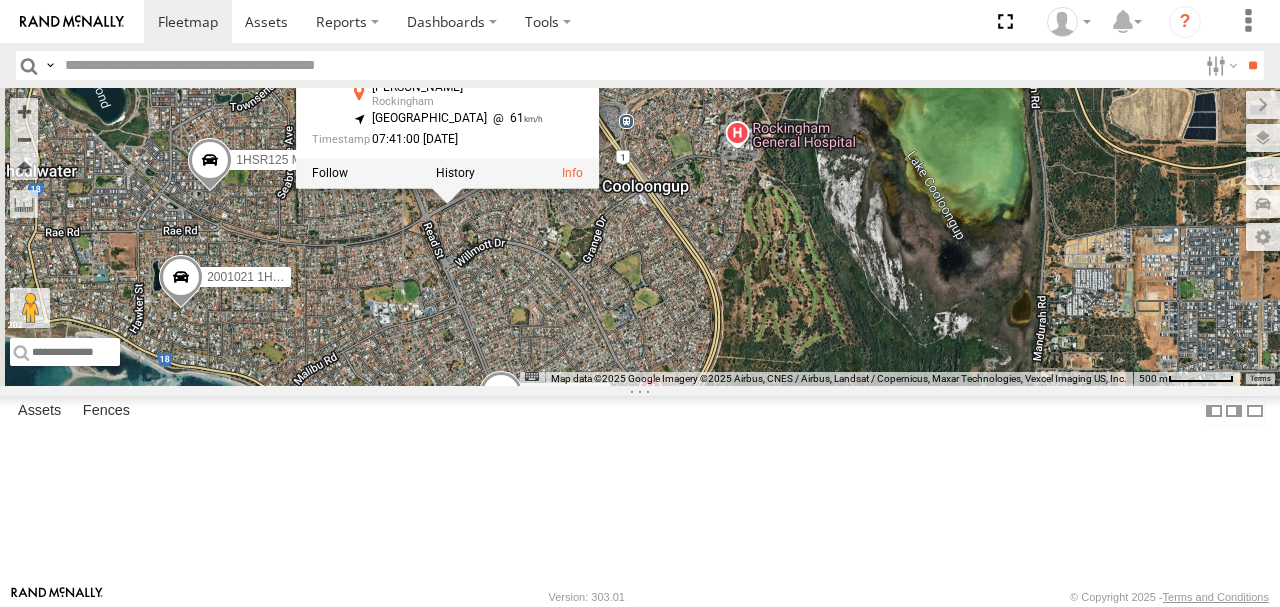 click on "KWN719" at bounding box center [399, 32] 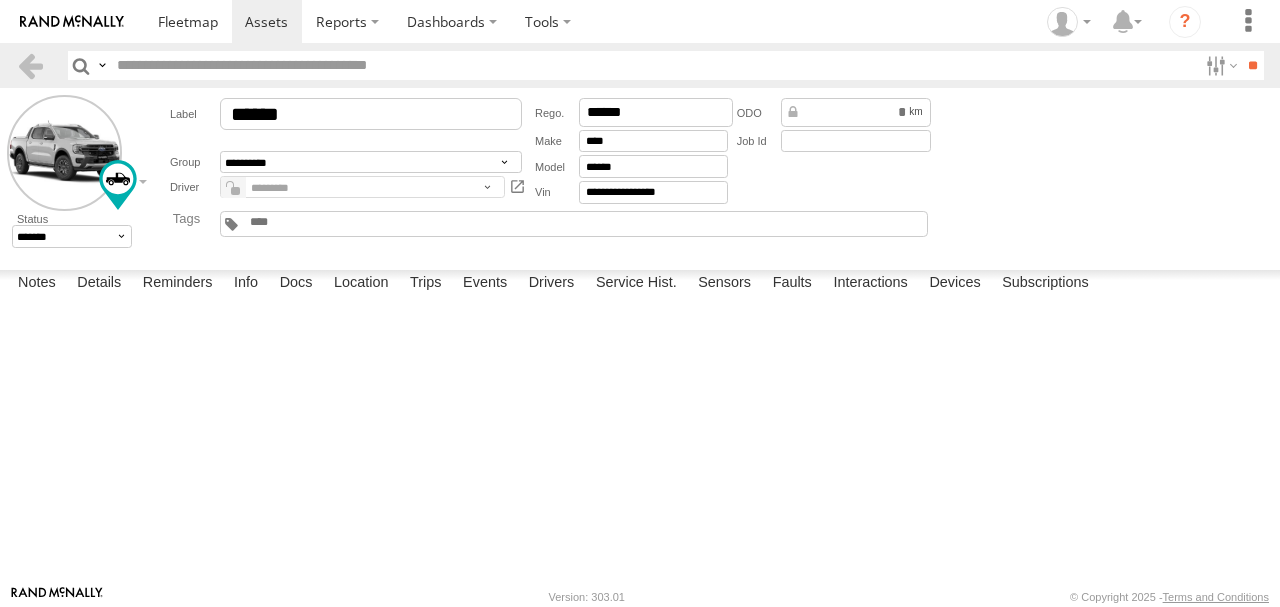 scroll, scrollTop: 0, scrollLeft: 0, axis: both 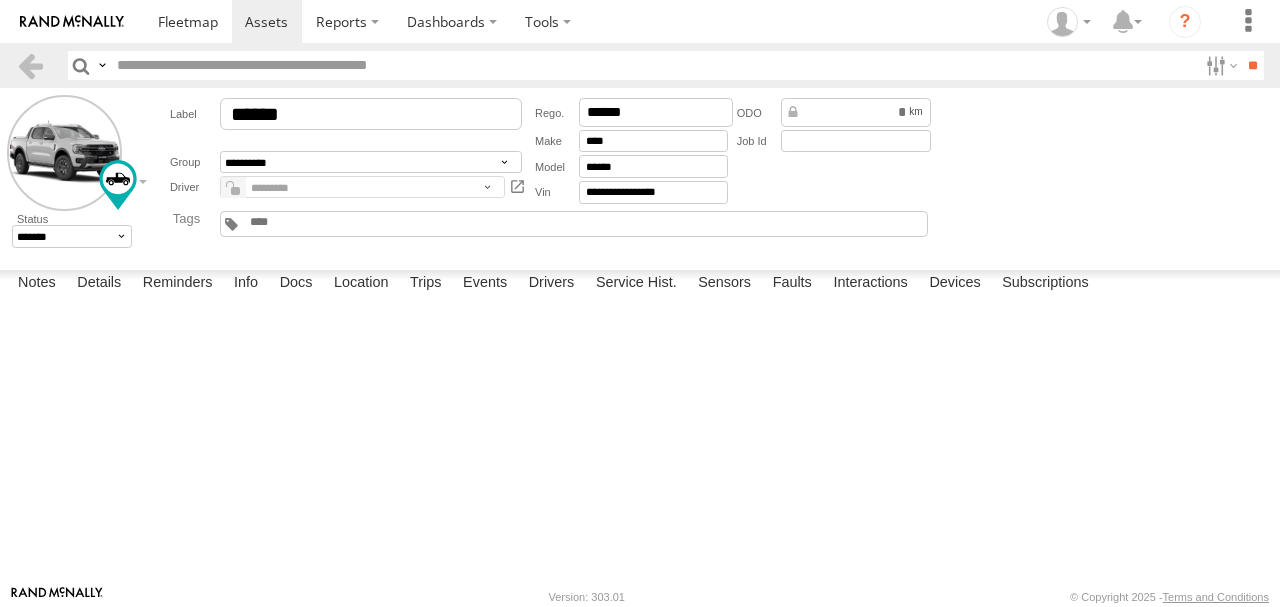 click at bounding box center (30, 65) 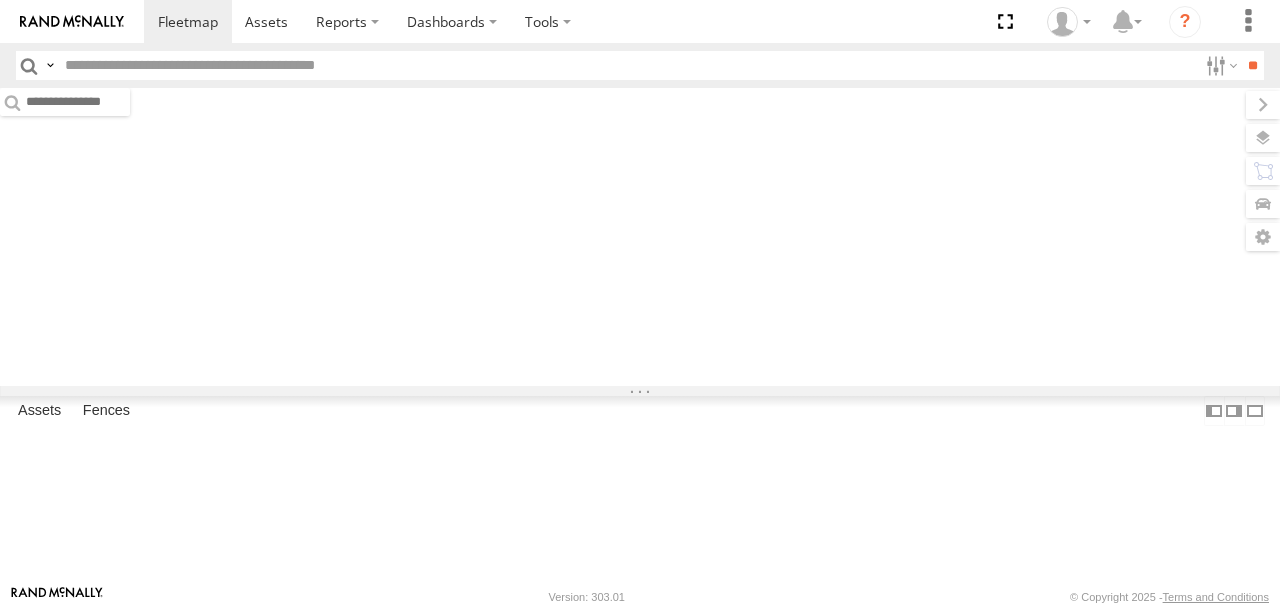 scroll, scrollTop: 0, scrollLeft: 0, axis: both 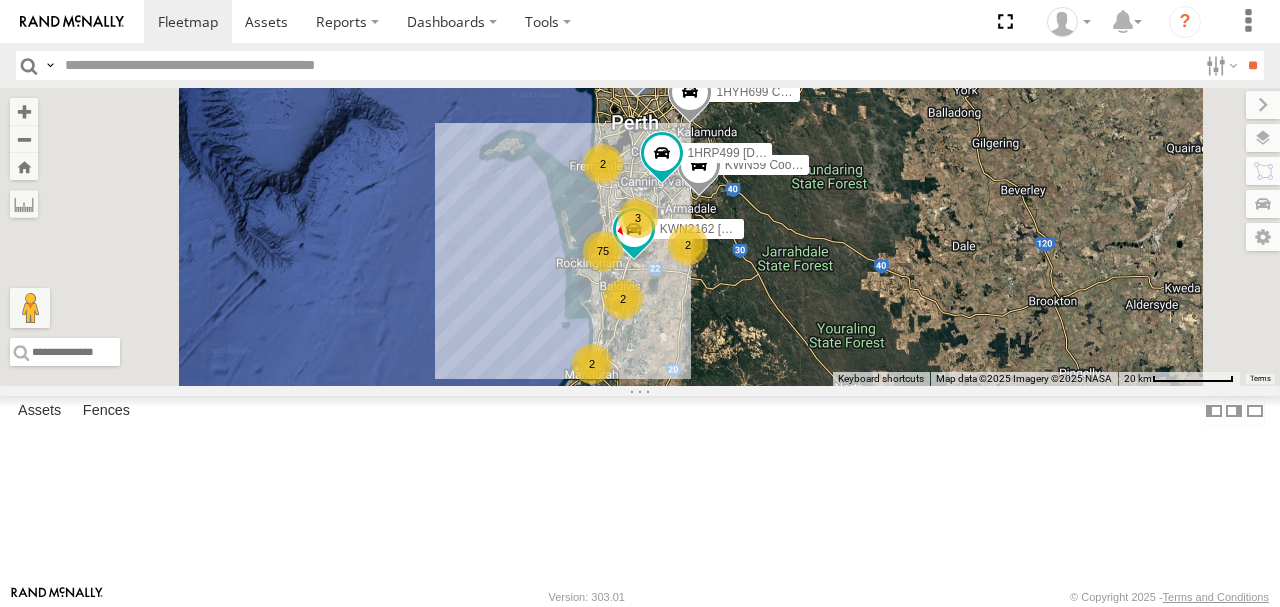 click on "75 2 2 KWN59  Coord Envi&Waste 2 1HRP499 [DOMAIN_NAME] 3 KWN2162 [PERSON_NAME] Truck 2 2001087	1IFO858 1HYH699 Coor.Engage & Place" at bounding box center (640, 237) 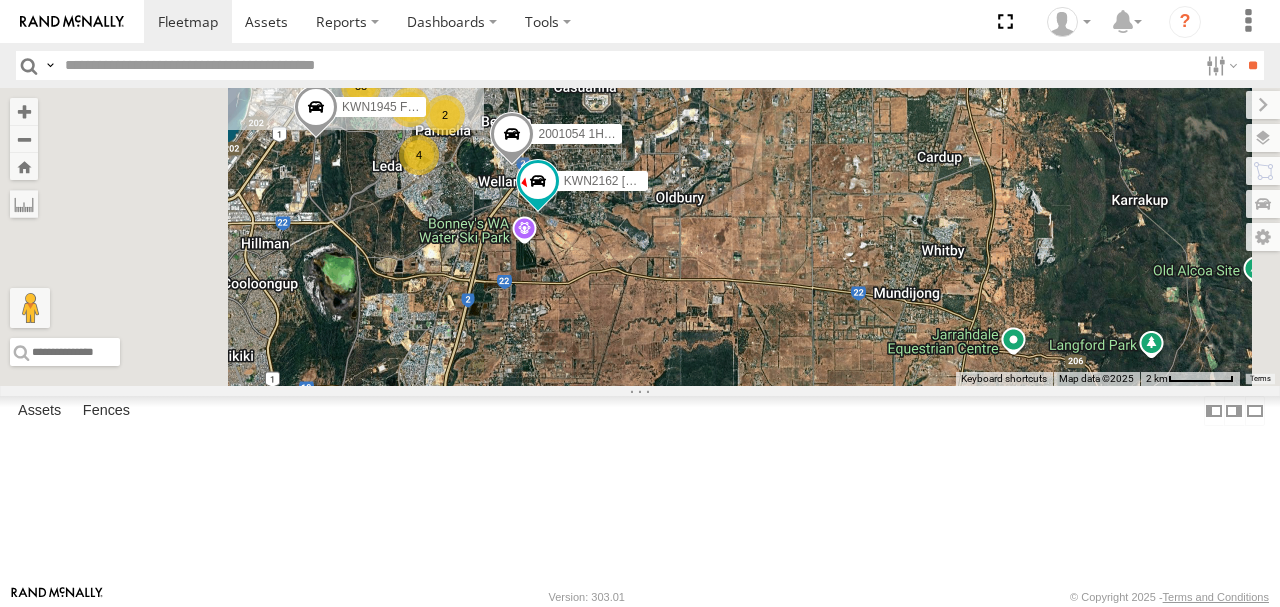 drag, startPoint x: 819, startPoint y: 344, endPoint x: 843, endPoint y: 341, distance: 24.186773 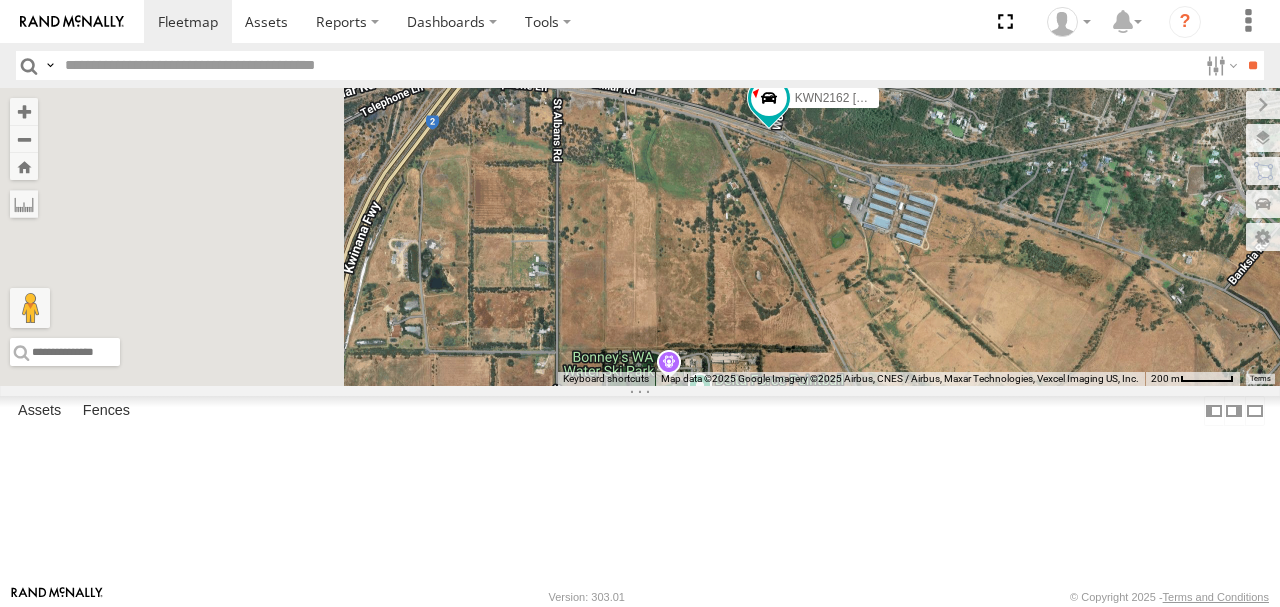 drag, startPoint x: 824, startPoint y: 289, endPoint x: 1018, endPoint y: 360, distance: 206.58412 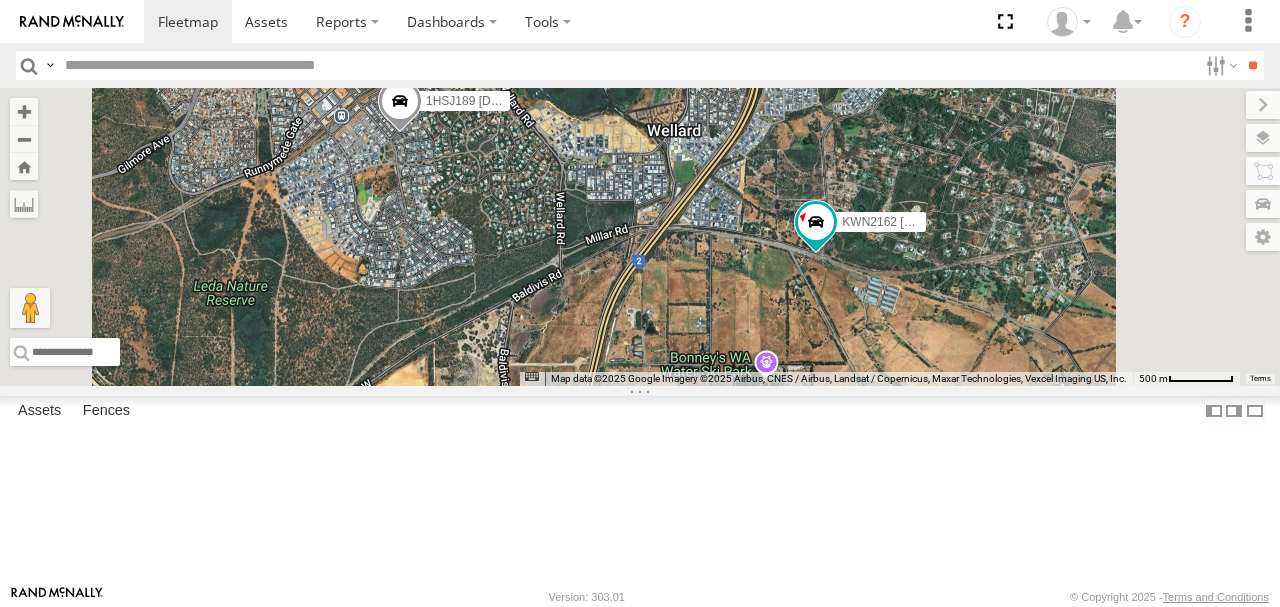 drag, startPoint x: 867, startPoint y: 318, endPoint x: 978, endPoint y: 415, distance: 147.411 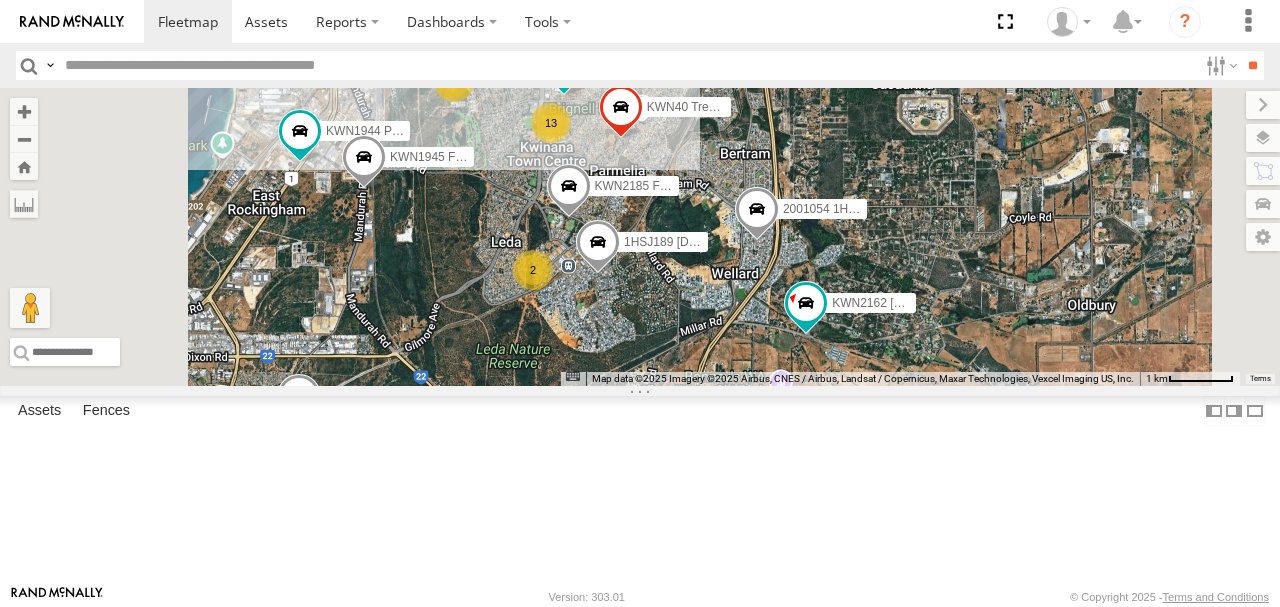drag, startPoint x: 879, startPoint y: 395, endPoint x: 894, endPoint y: 416, distance: 25.806976 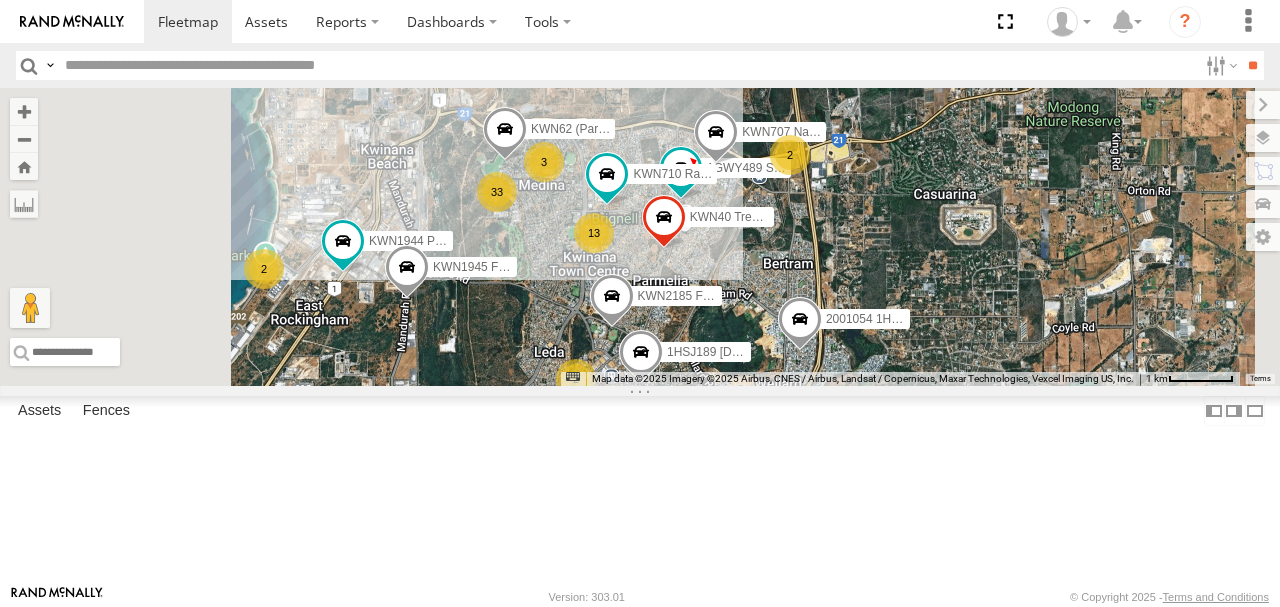 drag, startPoint x: 706, startPoint y: 331, endPoint x: 728, endPoint y: 414, distance: 85.86617 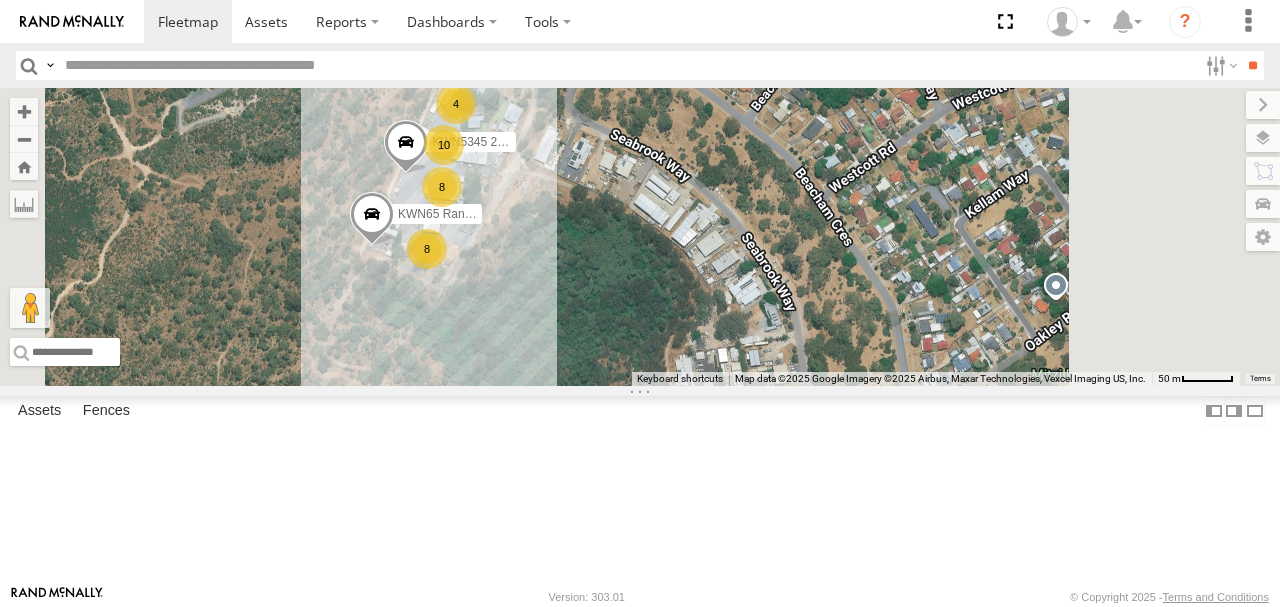 drag, startPoint x: 758, startPoint y: 378, endPoint x: 773, endPoint y: 435, distance: 58.940647 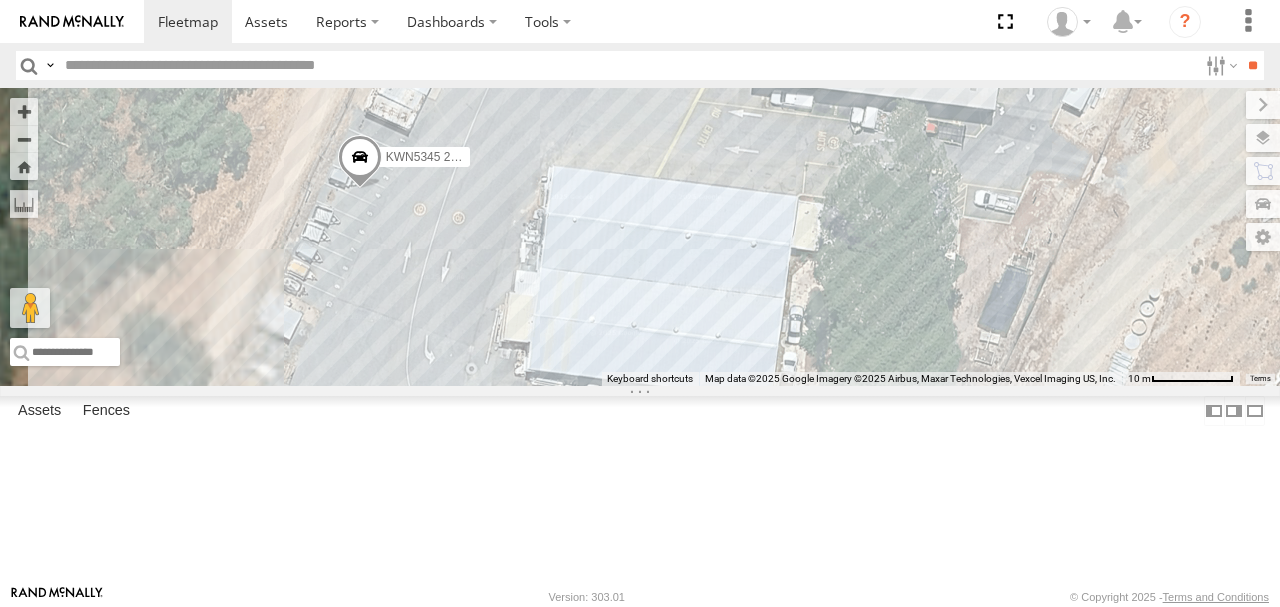 drag, startPoint x: 743, startPoint y: 323, endPoint x: 1244, endPoint y: 519, distance: 537.9749 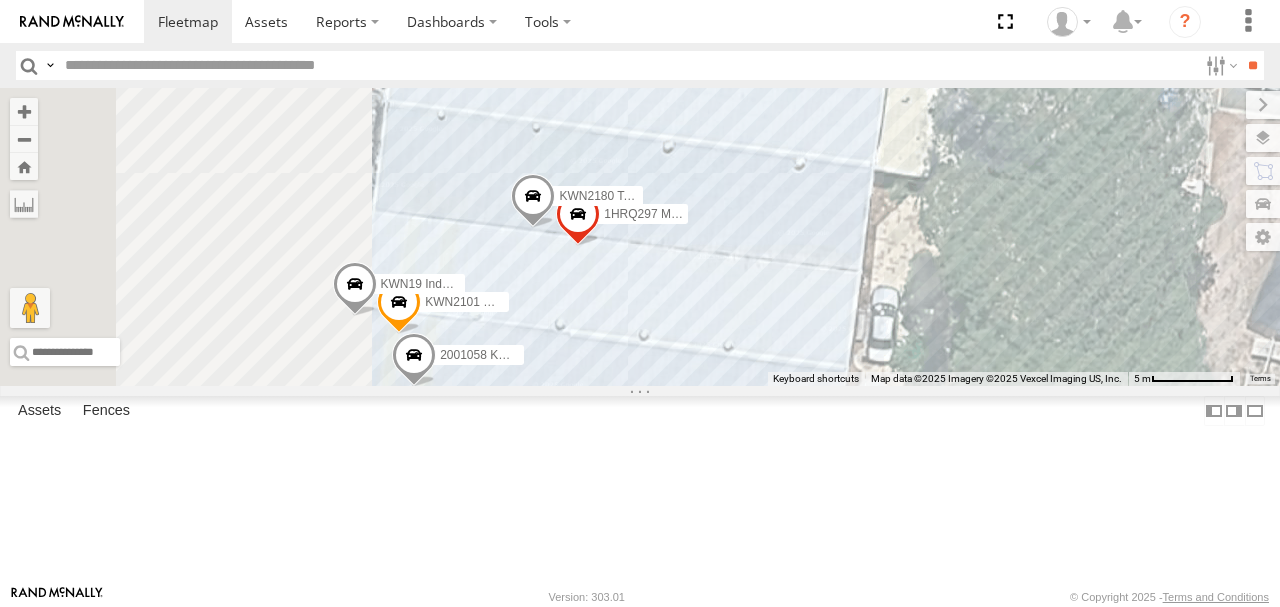 drag, startPoint x: 980, startPoint y: 390, endPoint x: 1078, endPoint y: 385, distance: 98.12747 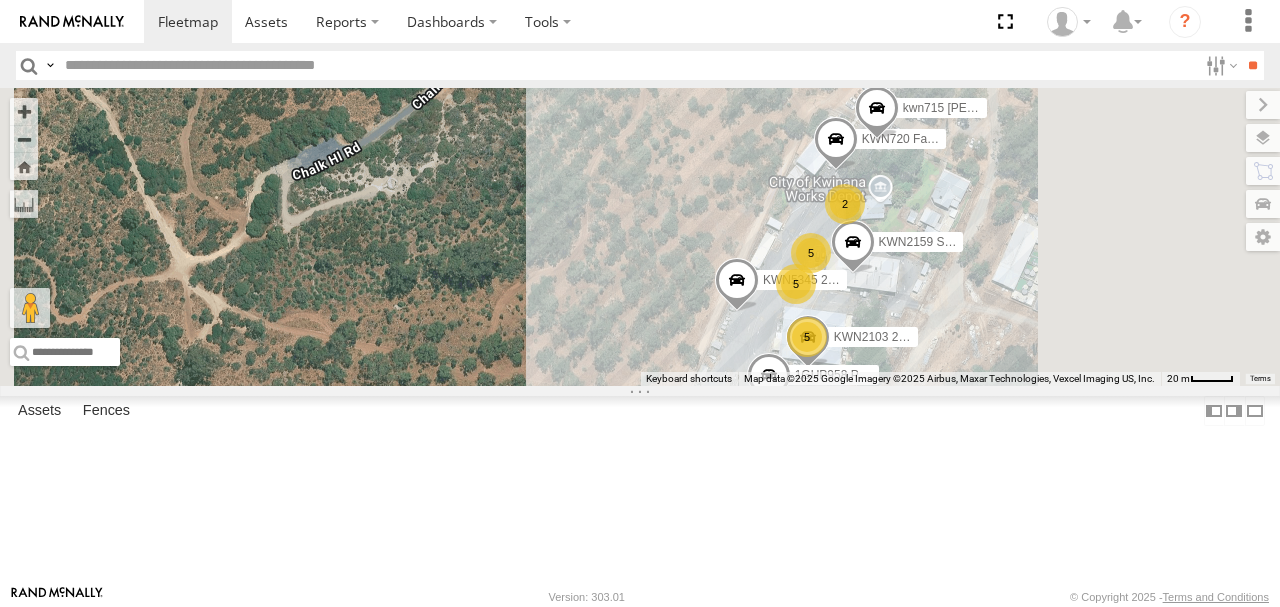 drag, startPoint x: 932, startPoint y: 220, endPoint x: 848, endPoint y: 385, distance: 185.15129 